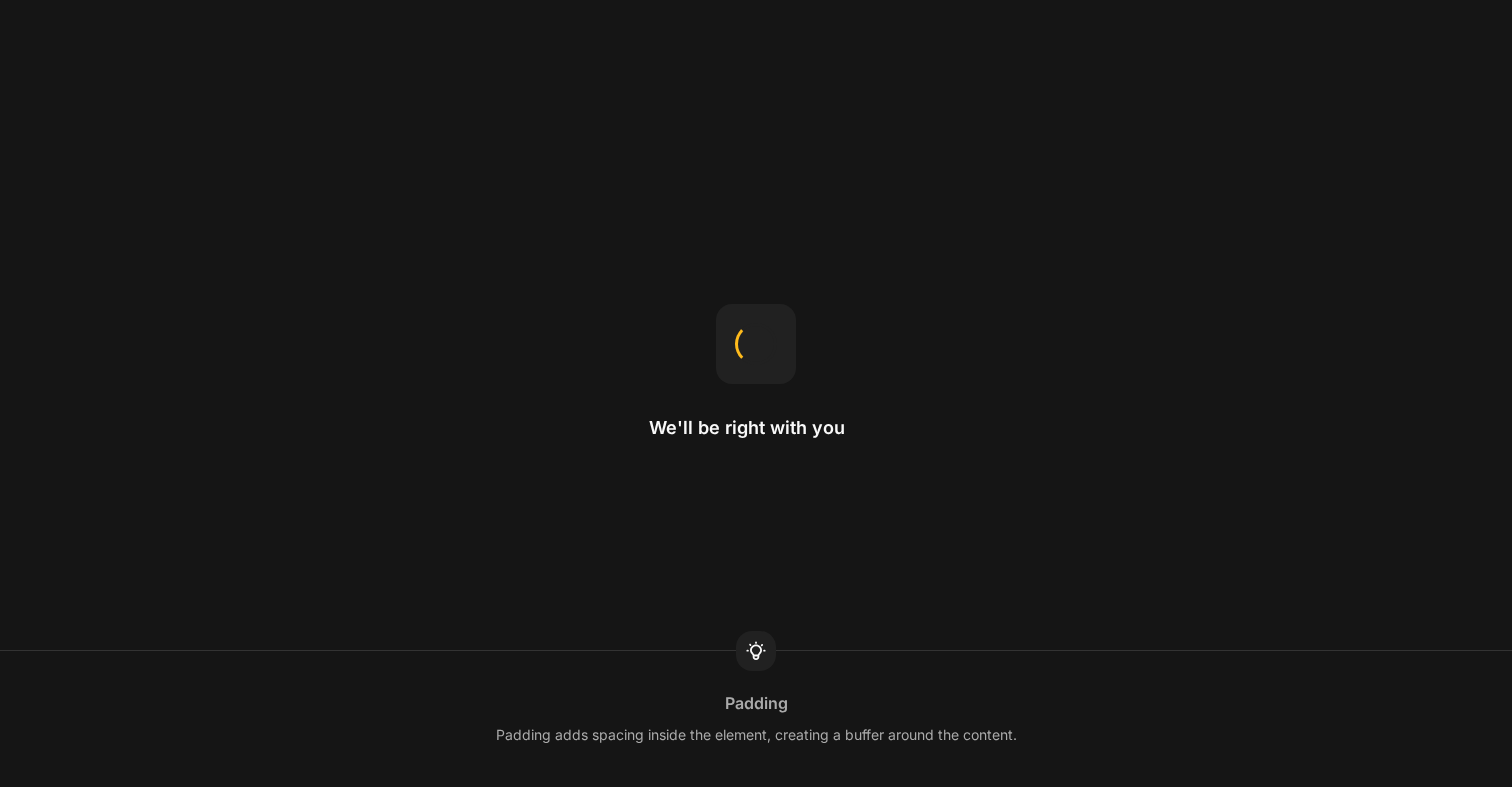 scroll, scrollTop: 0, scrollLeft: 0, axis: both 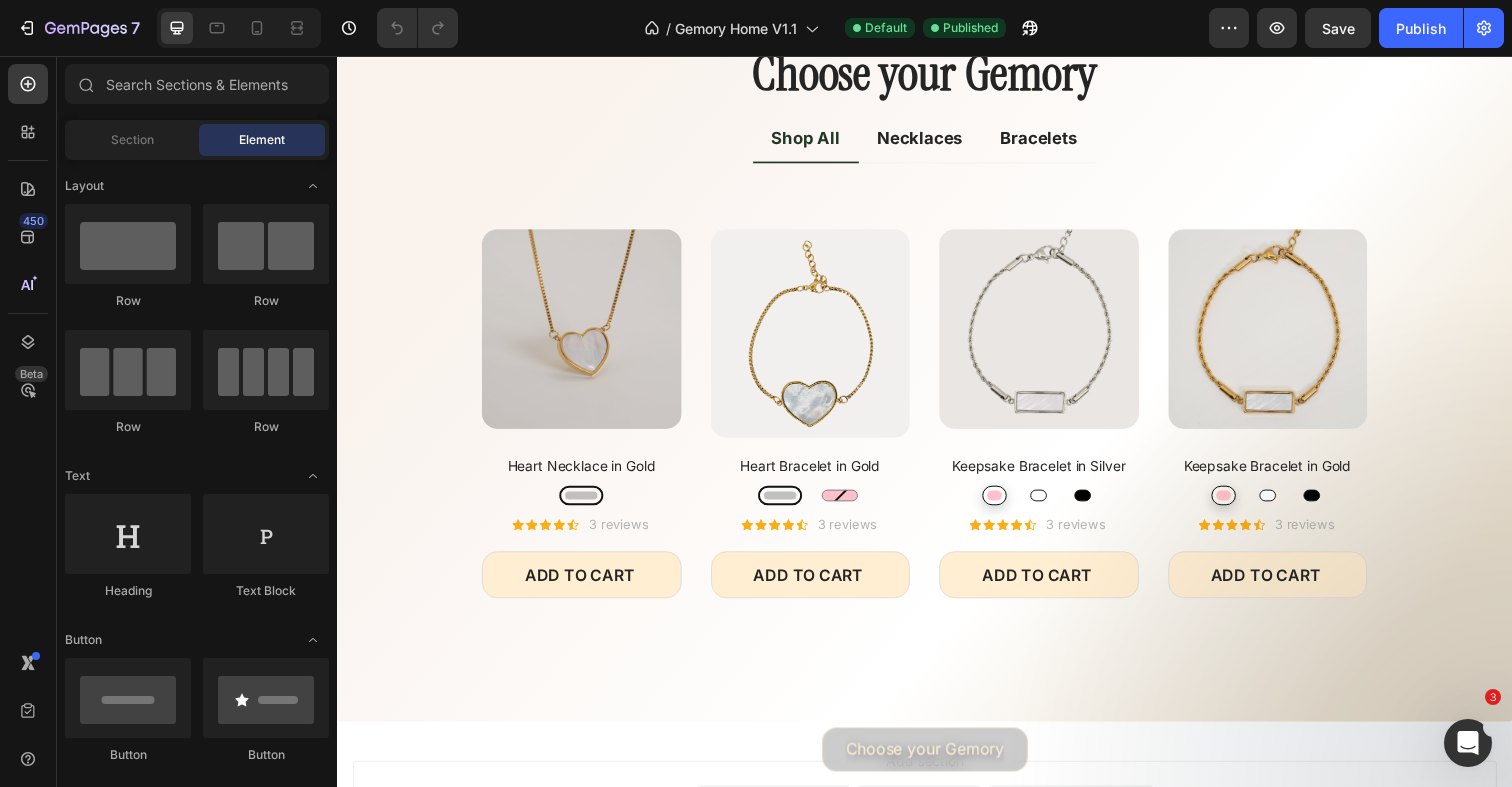 radio on "false" 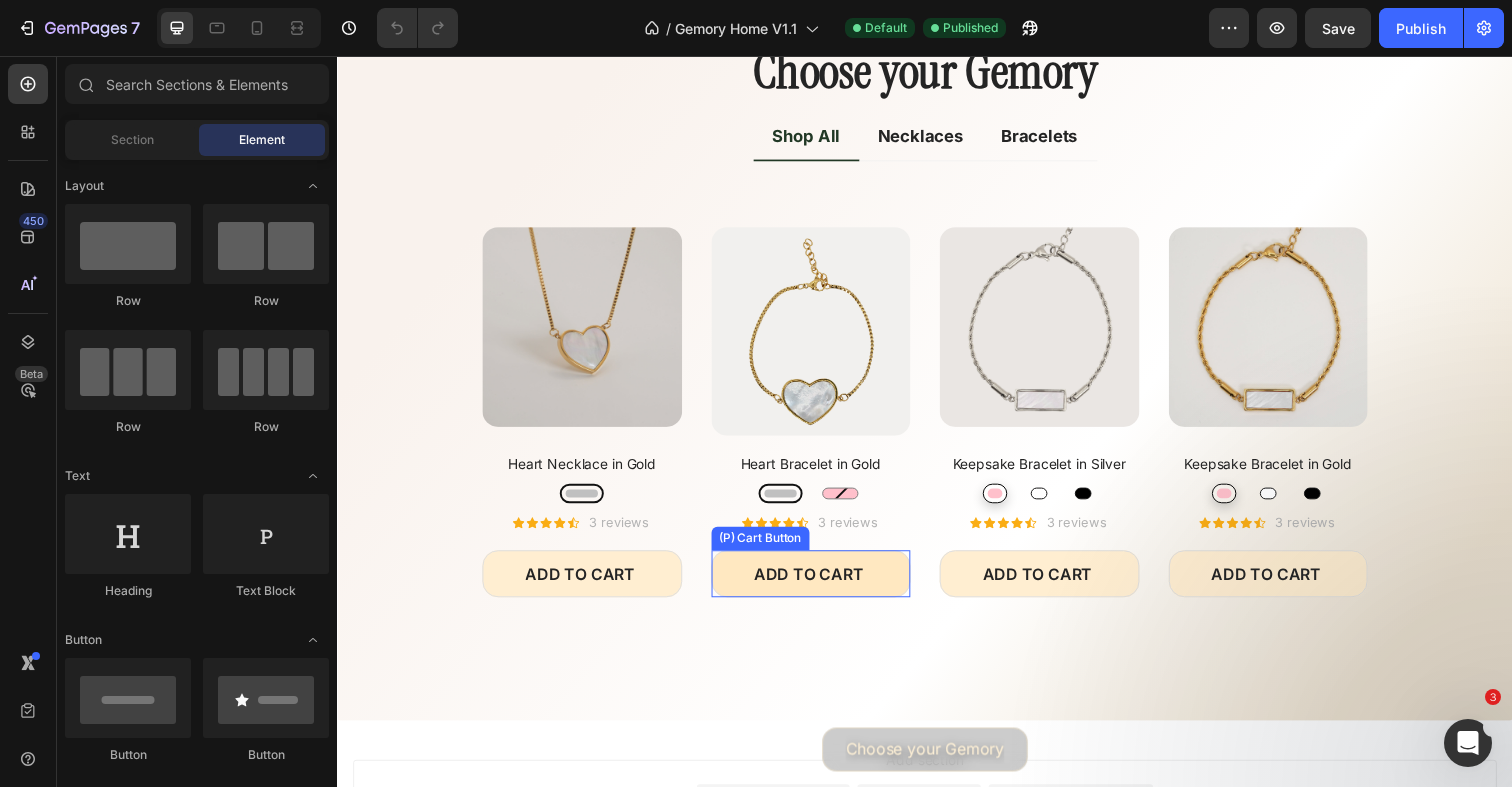 scroll, scrollTop: 5567, scrollLeft: 0, axis: vertical 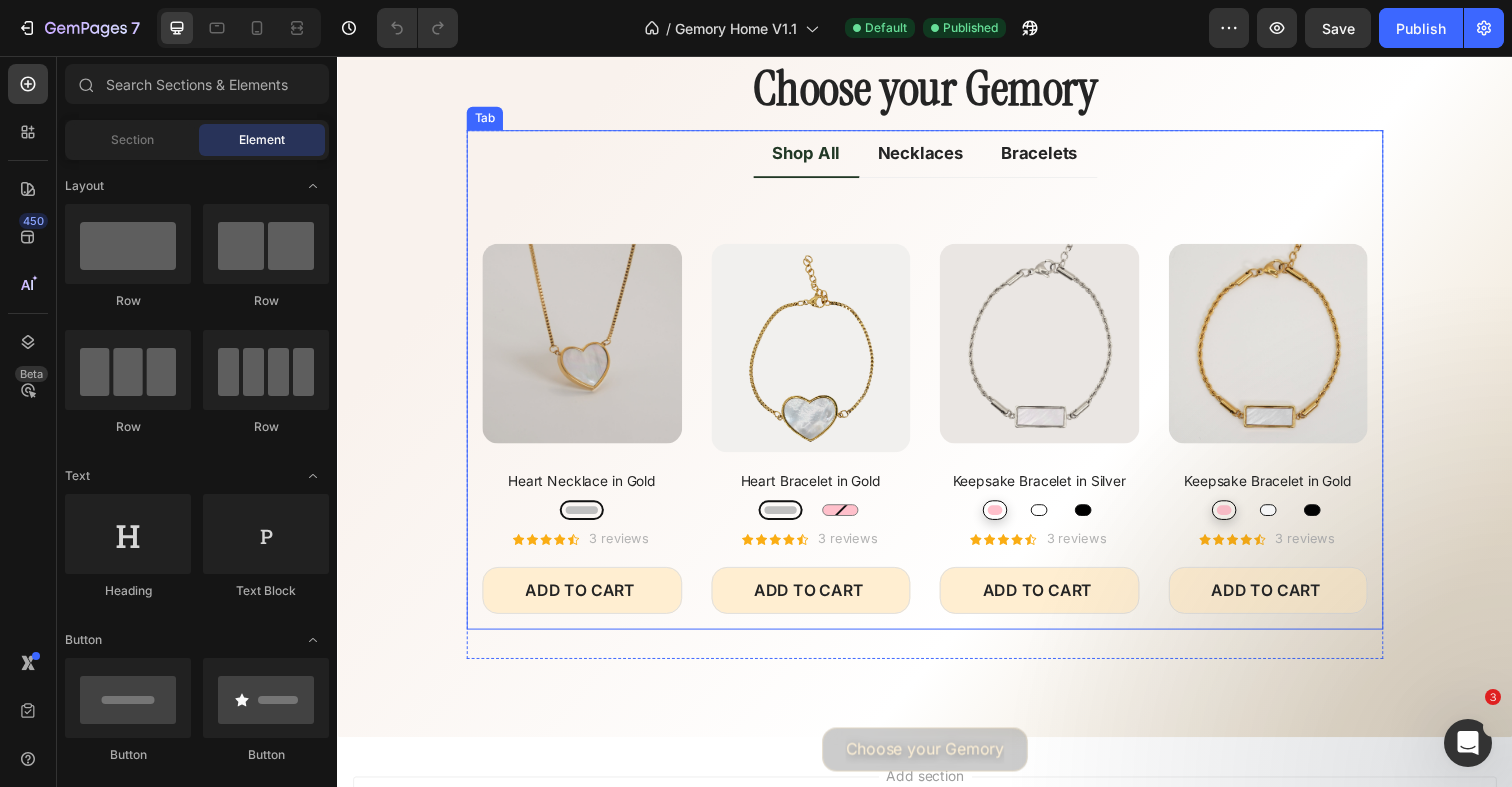 click on "Title Line (P) Images Heart Necklace in Gold (P) Title Silver Silver Product Variants & Swatches Icon Icon Icon Icon Icon Icon List Hoz 3 reviews Text block Row ADD TO CART (P) Cart Button Row Product List (P) Images Heart Bracelet in Gold (P) Title Silver Silver Pink Pink Product Variants & Swatches Icon Icon Icon Icon Icon Icon List Hoz 3 reviews Text block Row ADD TO CART (P) Cart Button Row Product List (P) Images Keepsake Bracelet in Silver (P) Title Pink Pink White White Black Black Product Variants & Swatches Icon Icon Icon Icon Icon Icon List Hoz 3 reviews Text block Row ADD TO CART (P) Cart Button Row Product List (P) Images Keepsake Bracelet in Gold (P) Title Pink Pink White White Black Black Icon Icon Row" at bounding box center [937, 411] 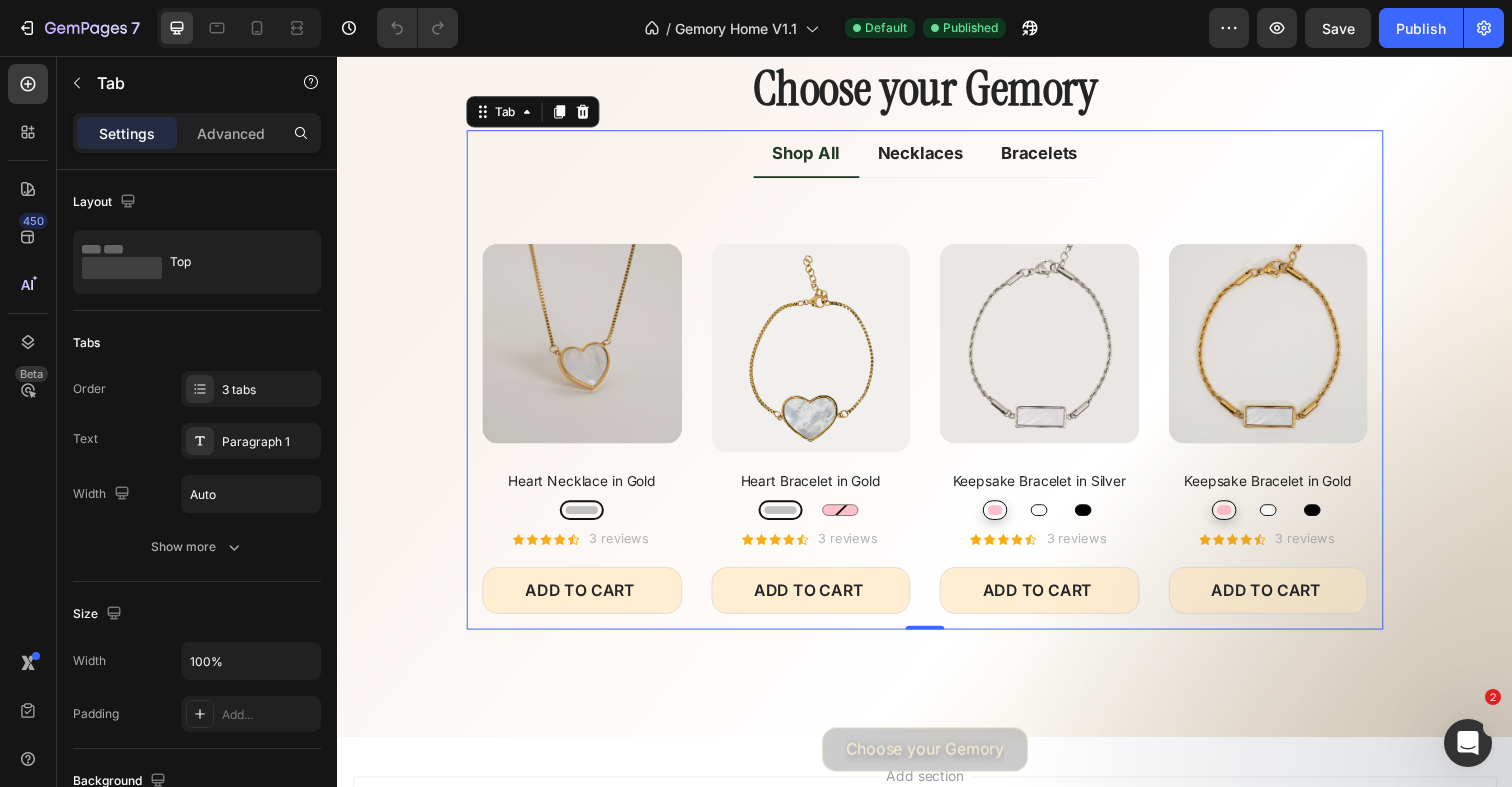 click on "Shop All" at bounding box center [816, 156] 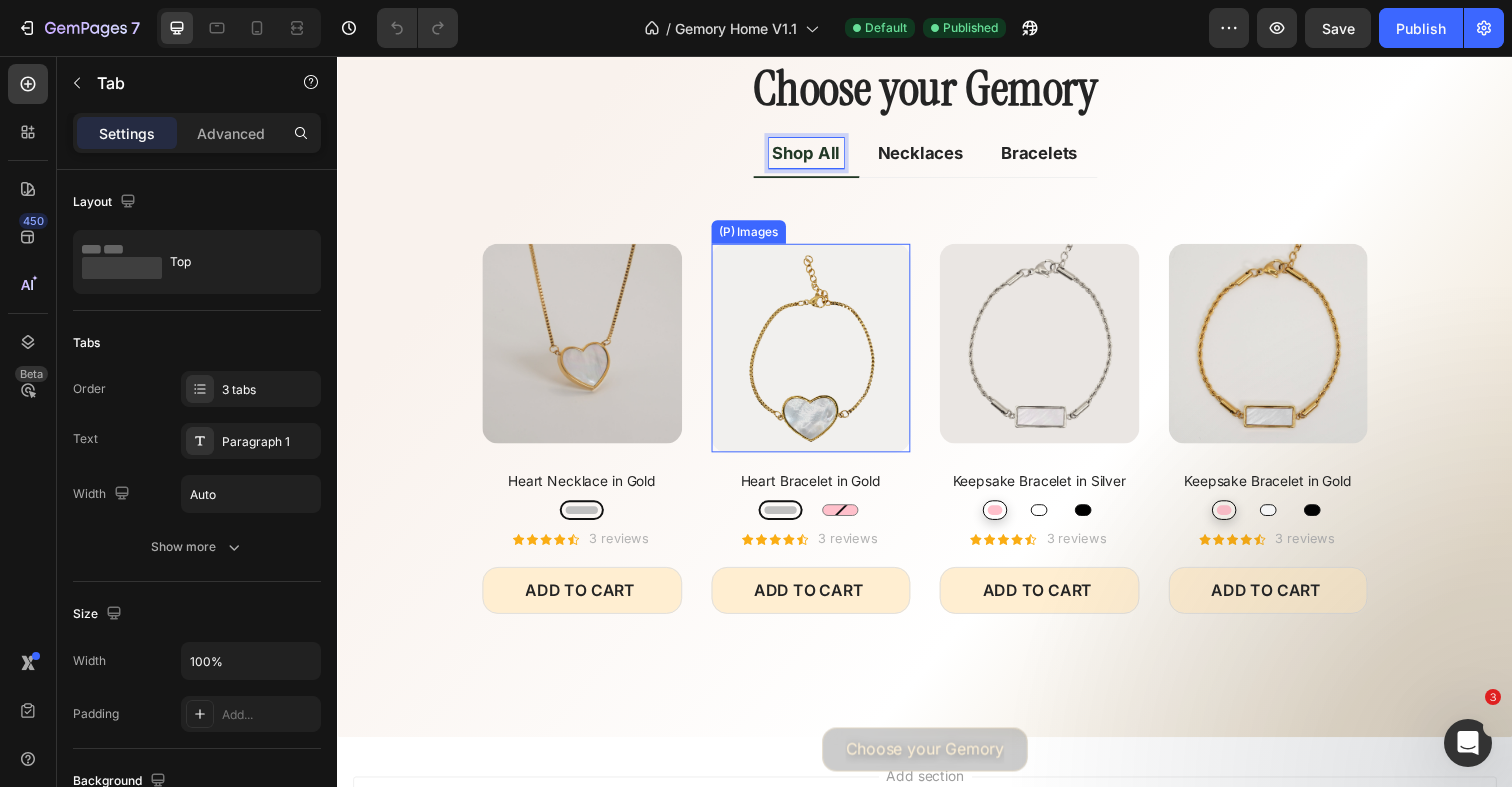 click at bounding box center [821, 354] 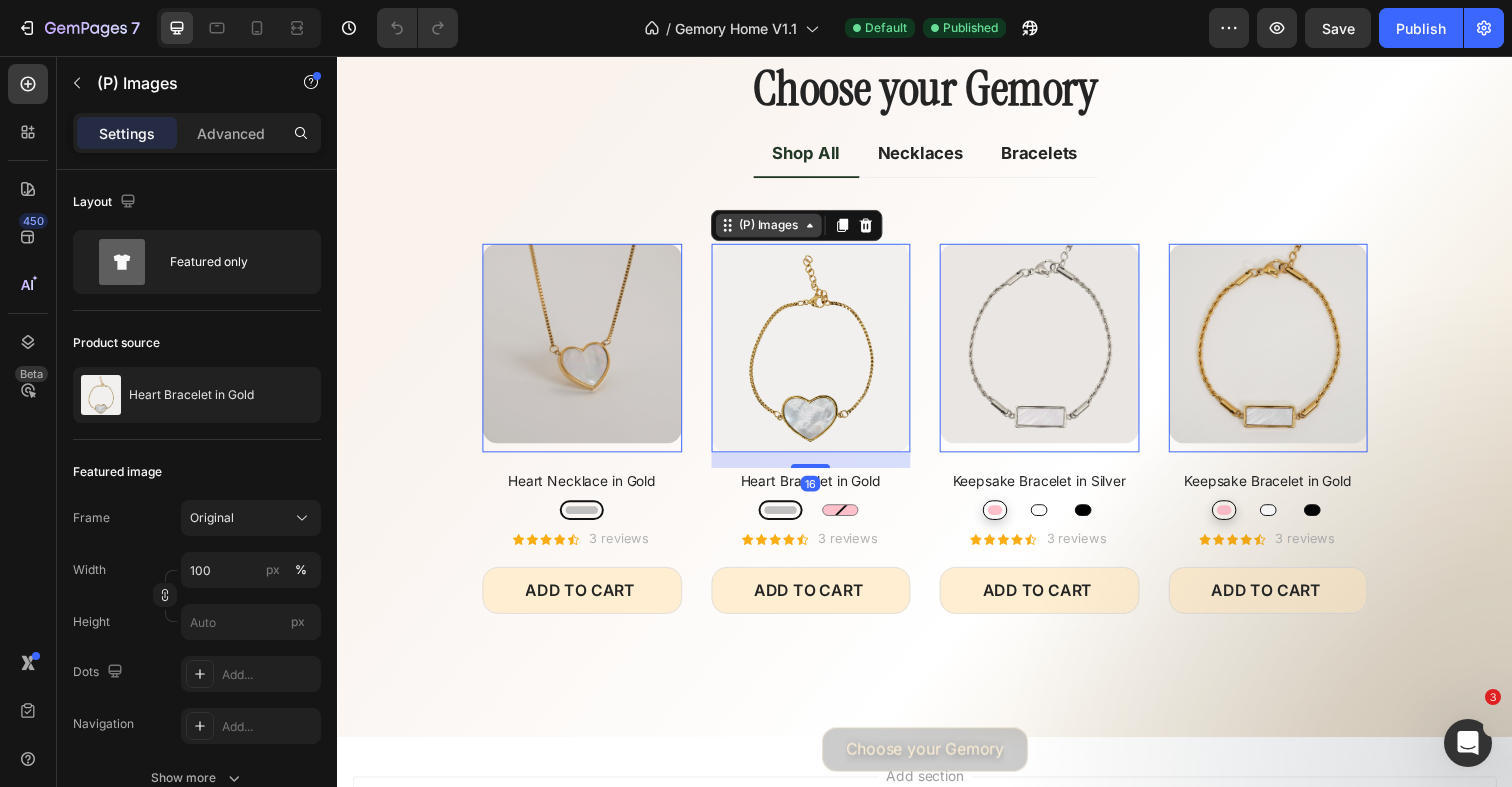 click on "(P) Images" at bounding box center [524, 236] 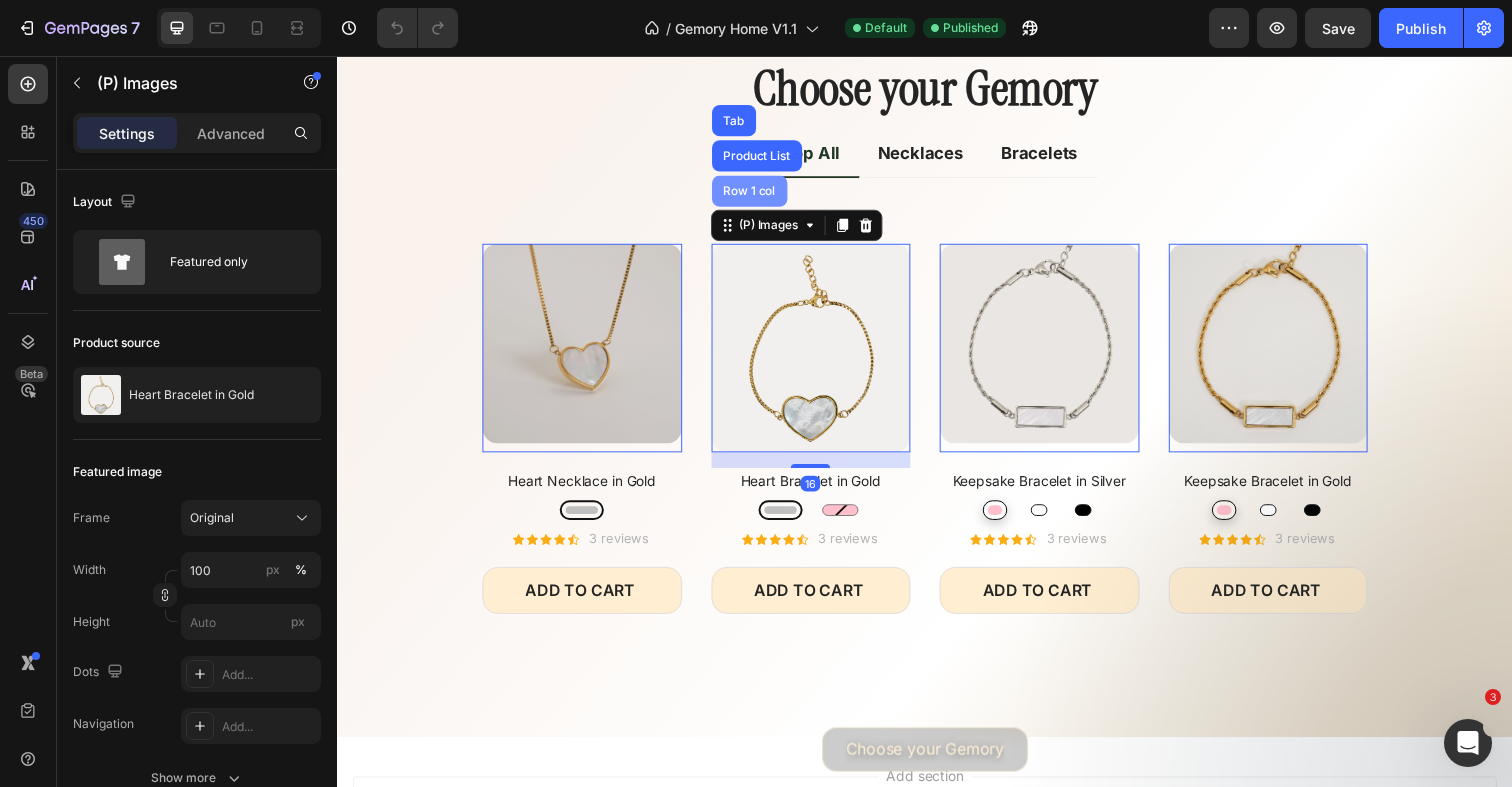 click on "Row 1 col" at bounding box center [758, 194] 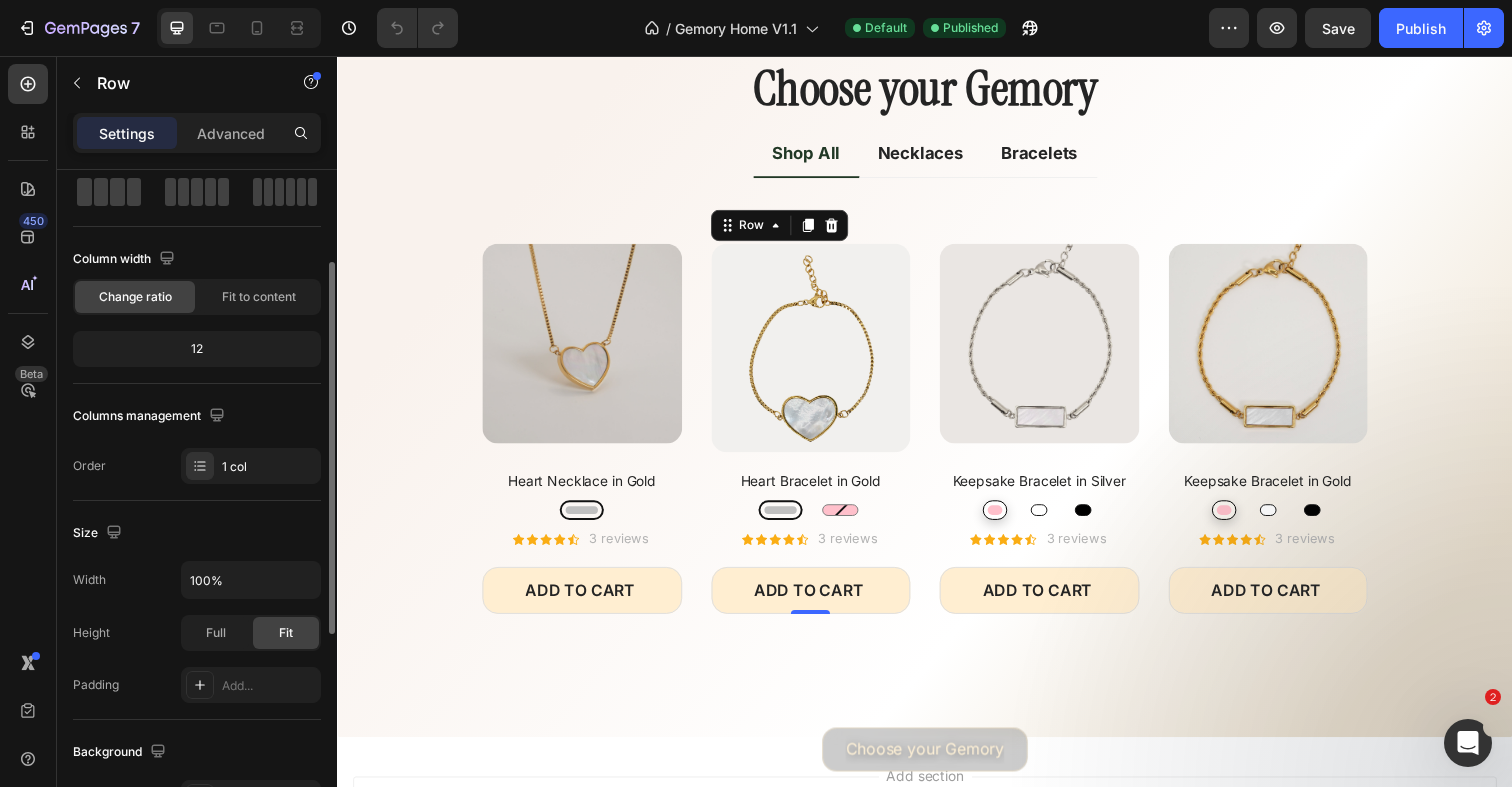 scroll, scrollTop: 87, scrollLeft: 0, axis: vertical 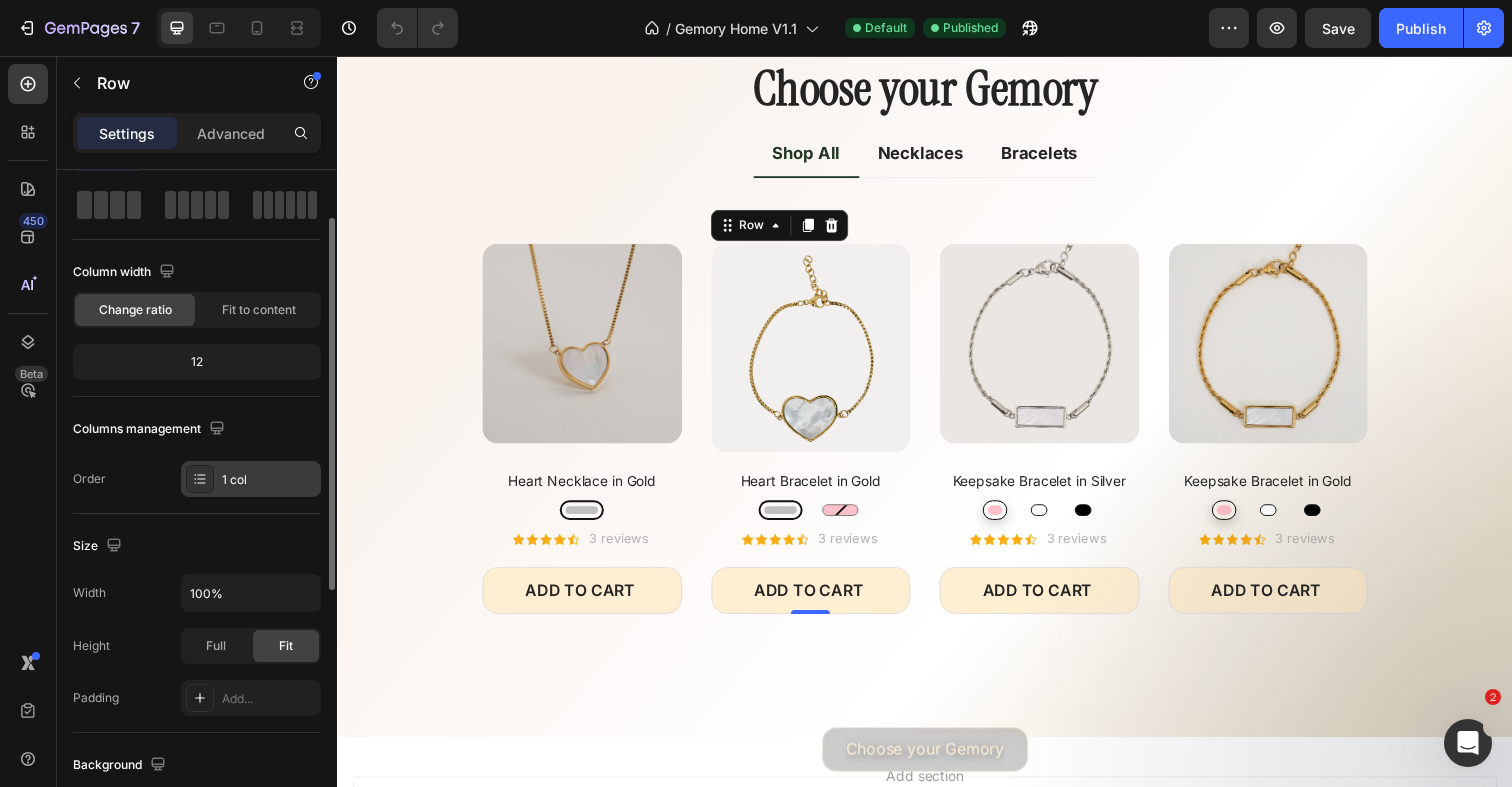 click on "1 col" at bounding box center [269, 480] 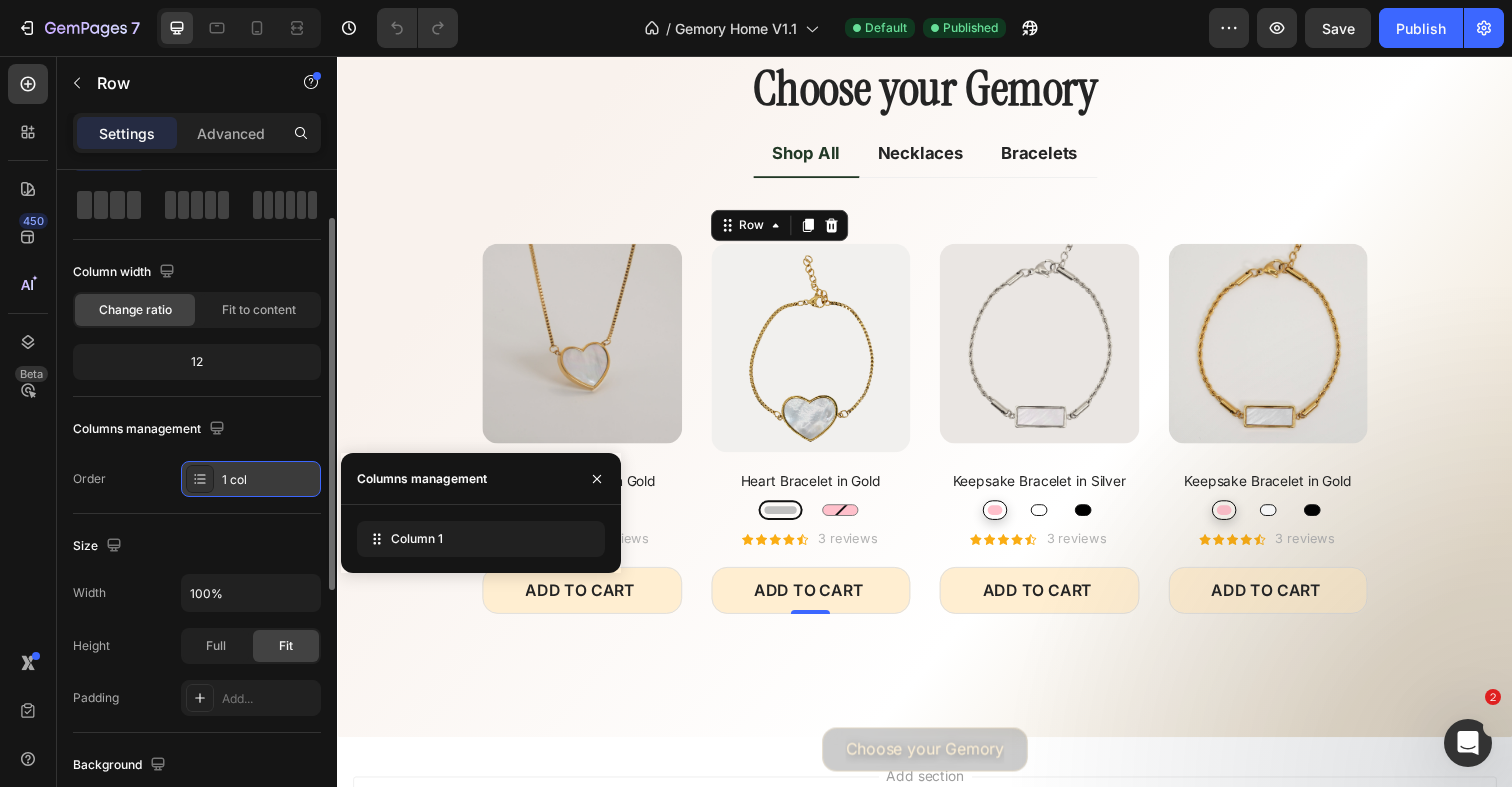 click on "1 col" at bounding box center [269, 480] 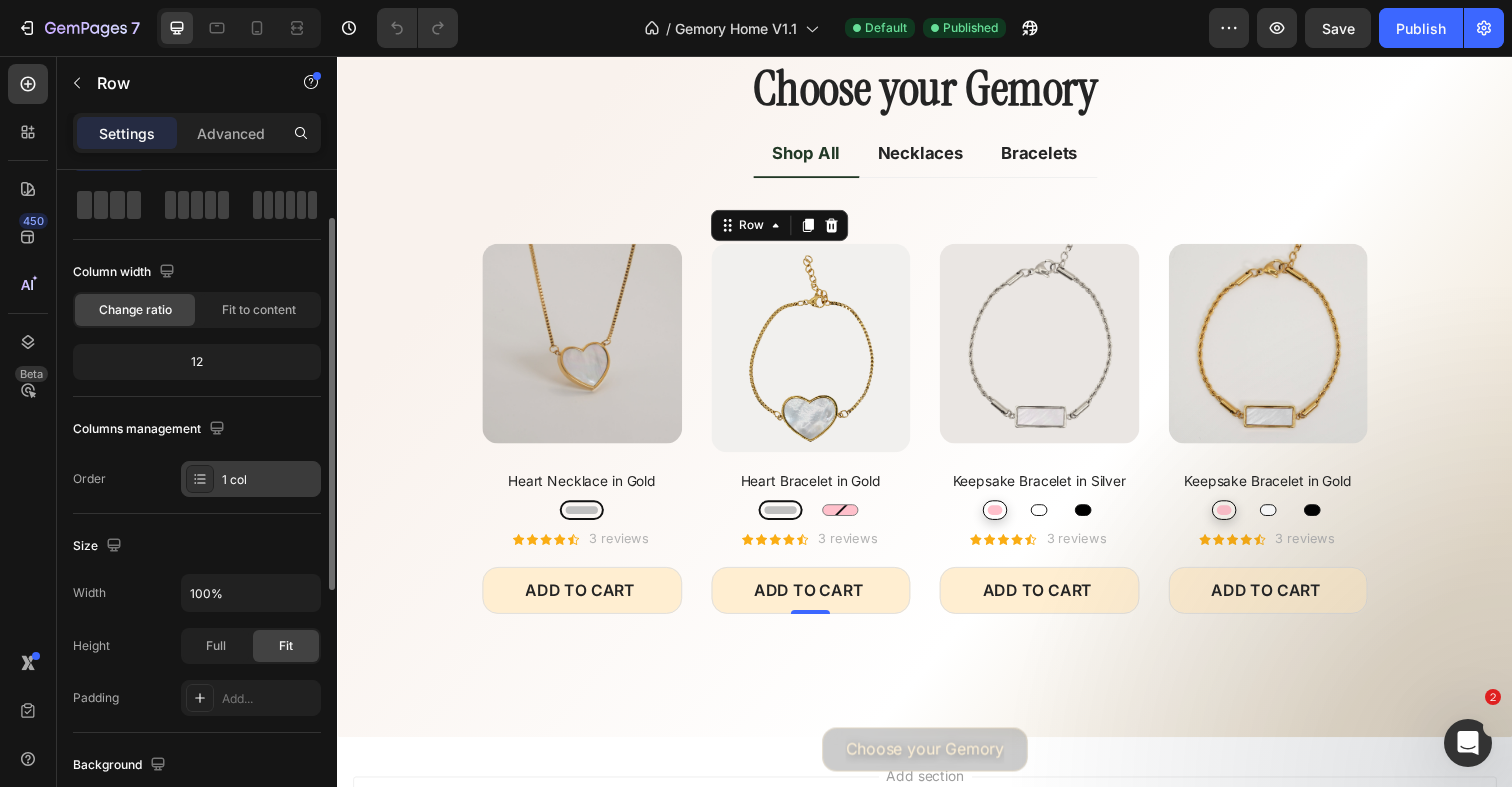 click on "1 col" at bounding box center (269, 480) 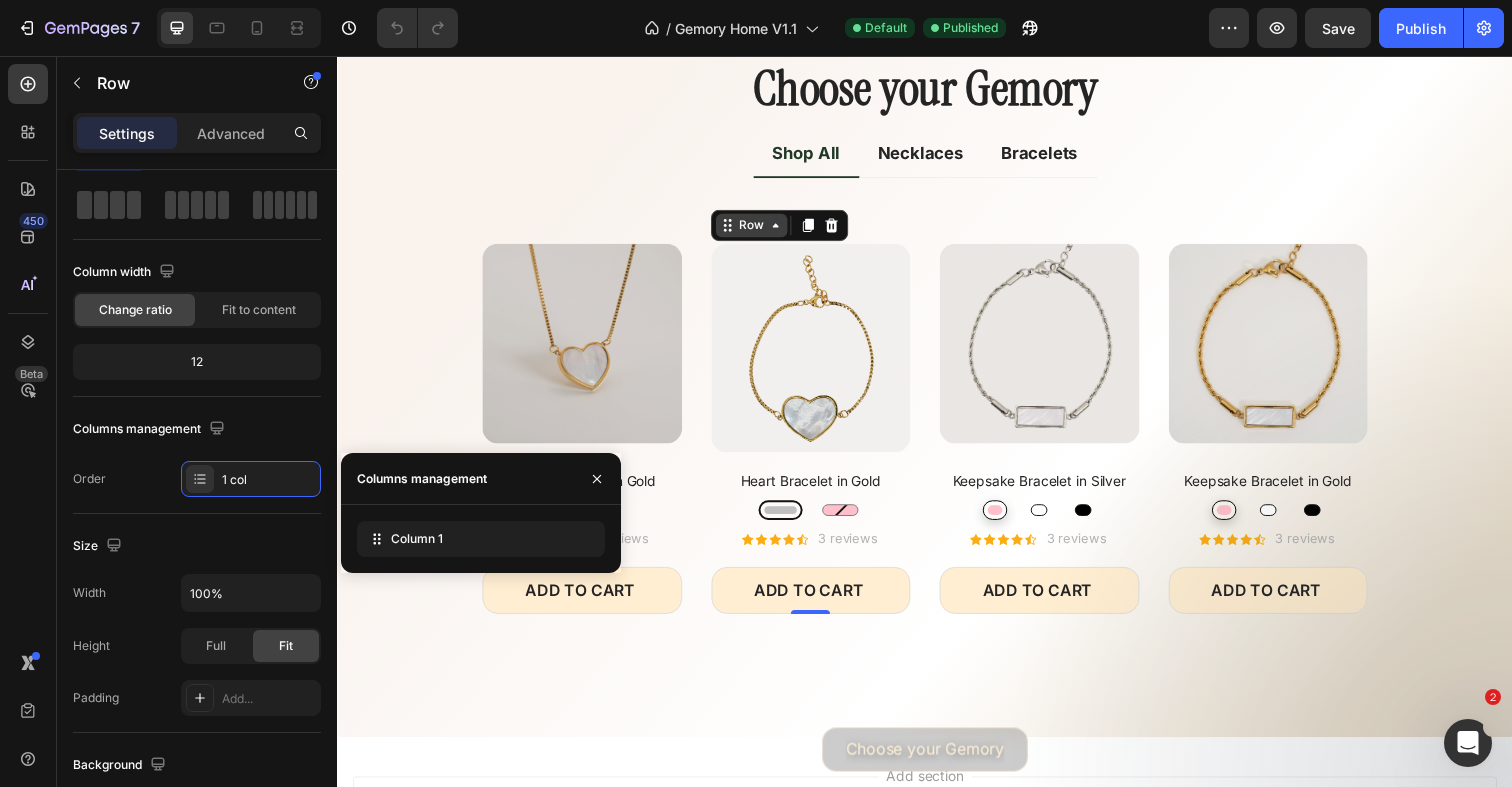 click on "Row" at bounding box center (506, 236) 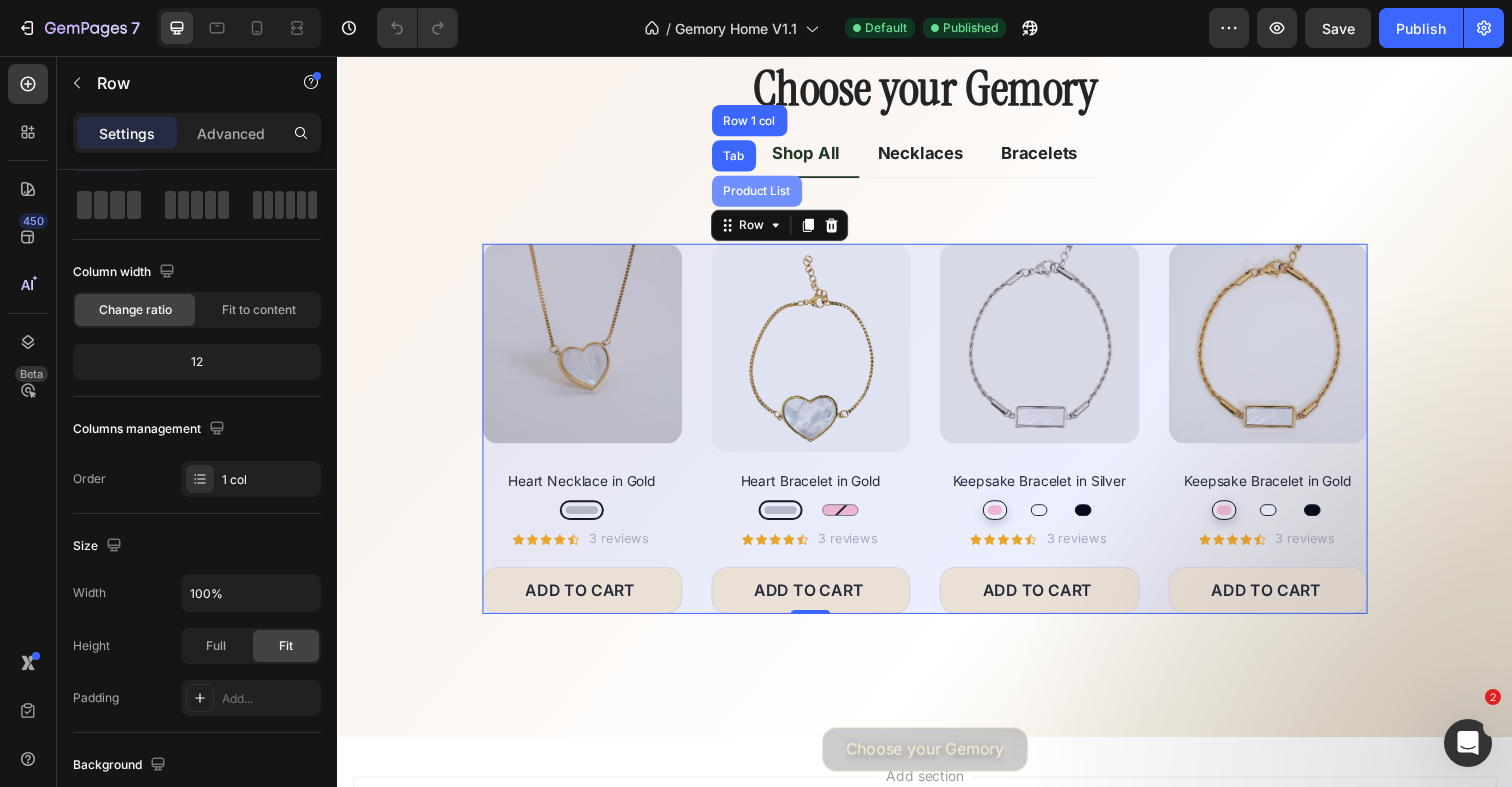 click on "Product List" at bounding box center [337, 56] 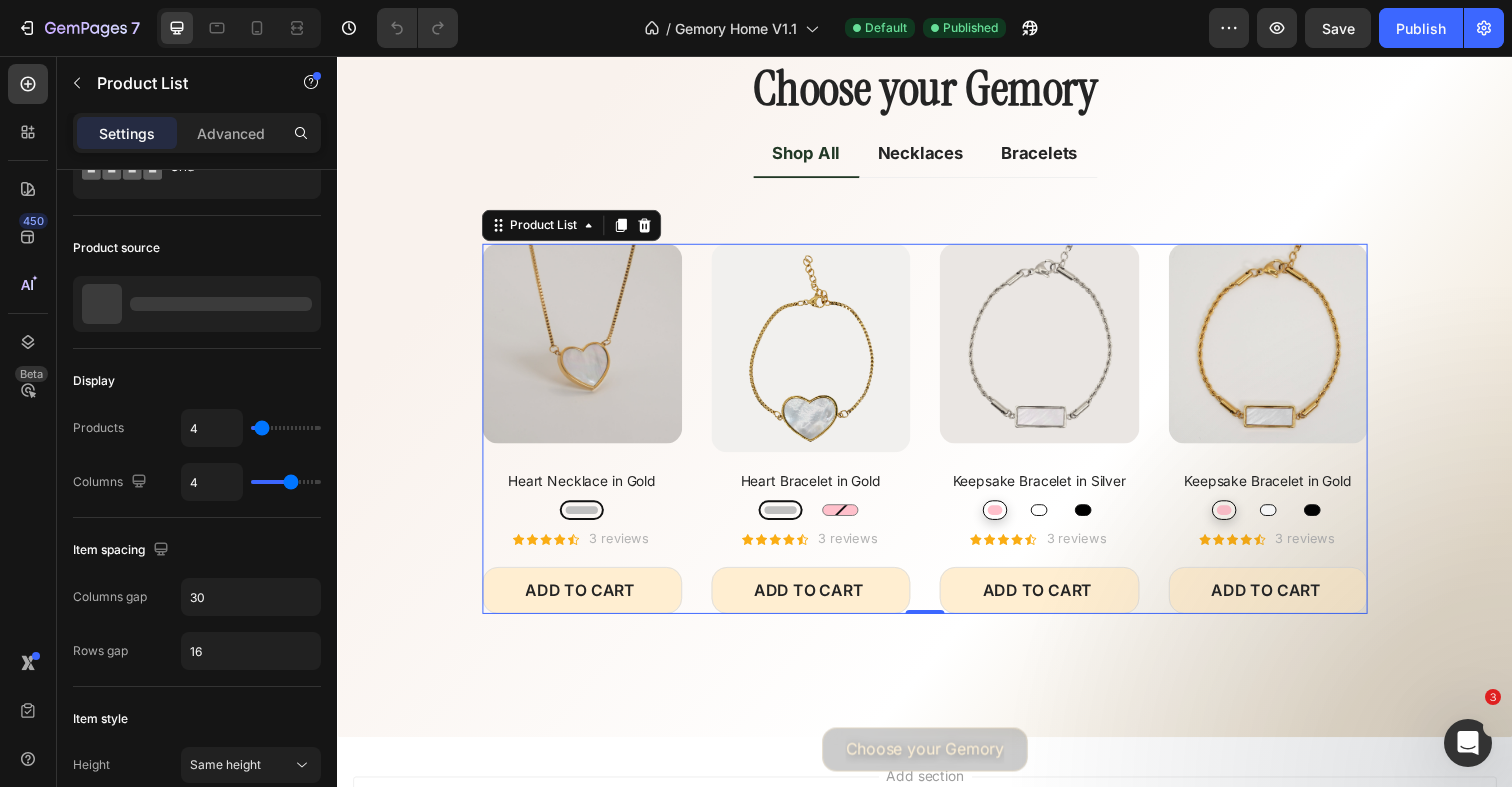 scroll, scrollTop: 0, scrollLeft: 0, axis: both 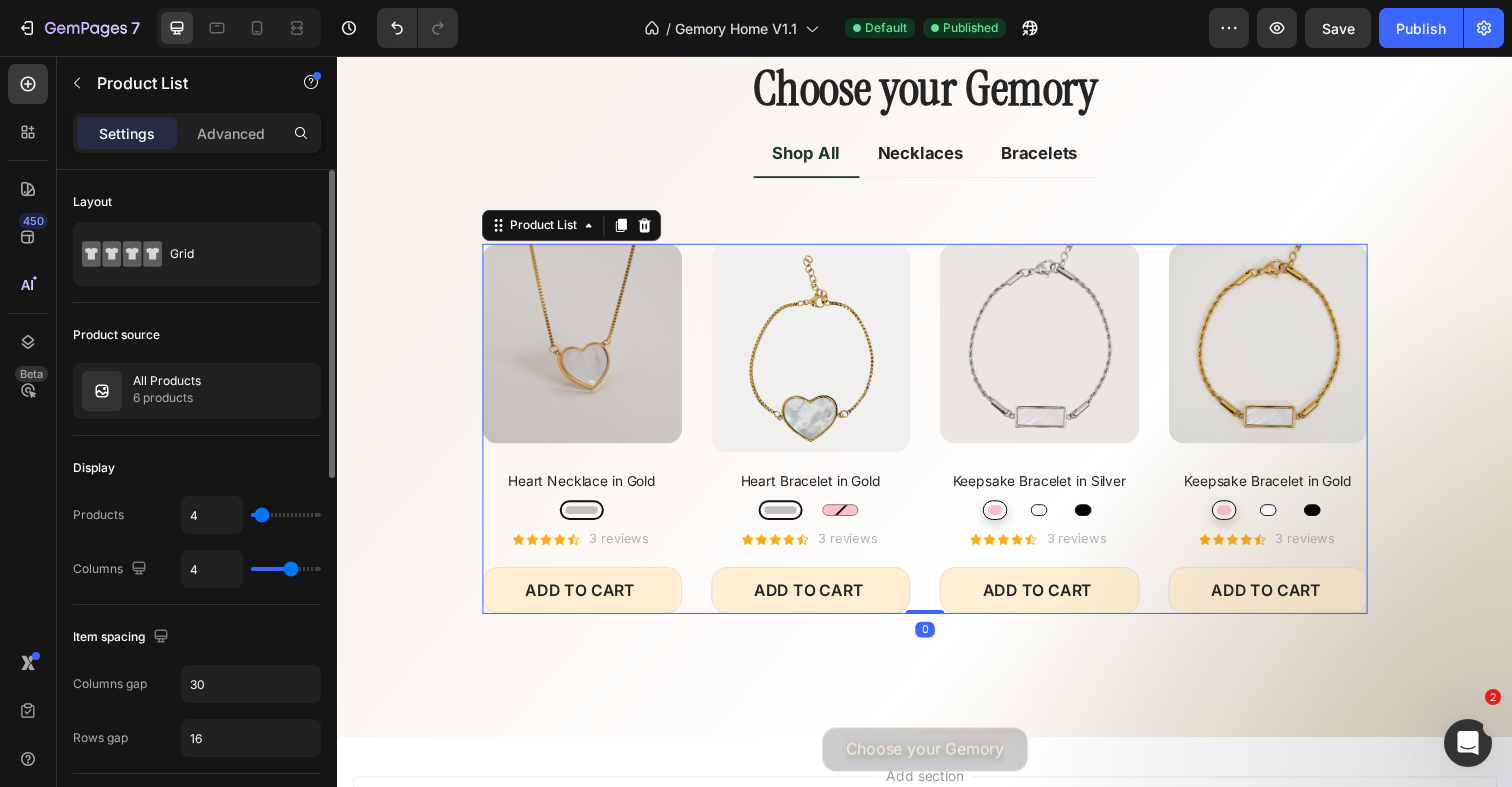 type on "9" 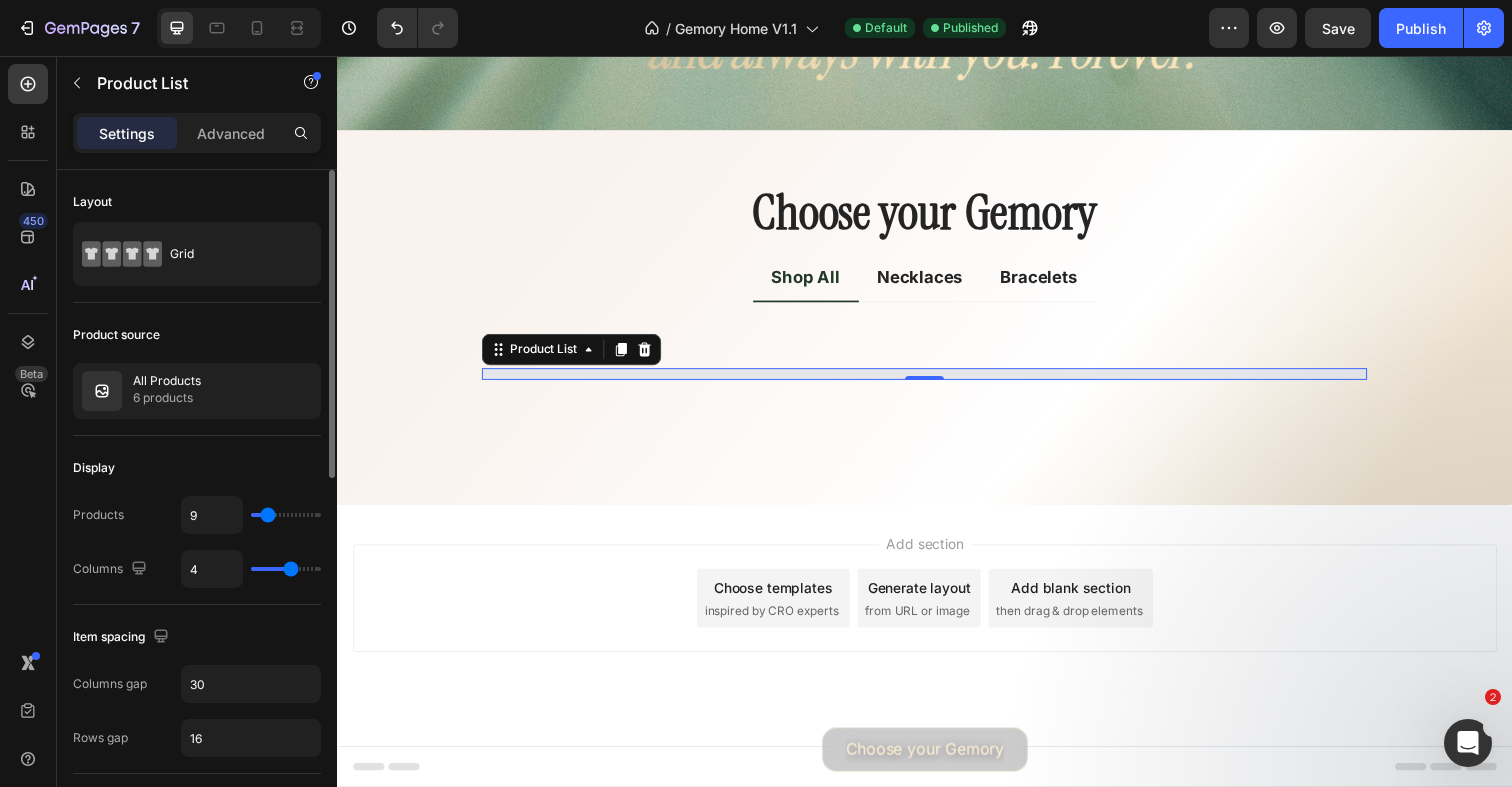 type on "13" 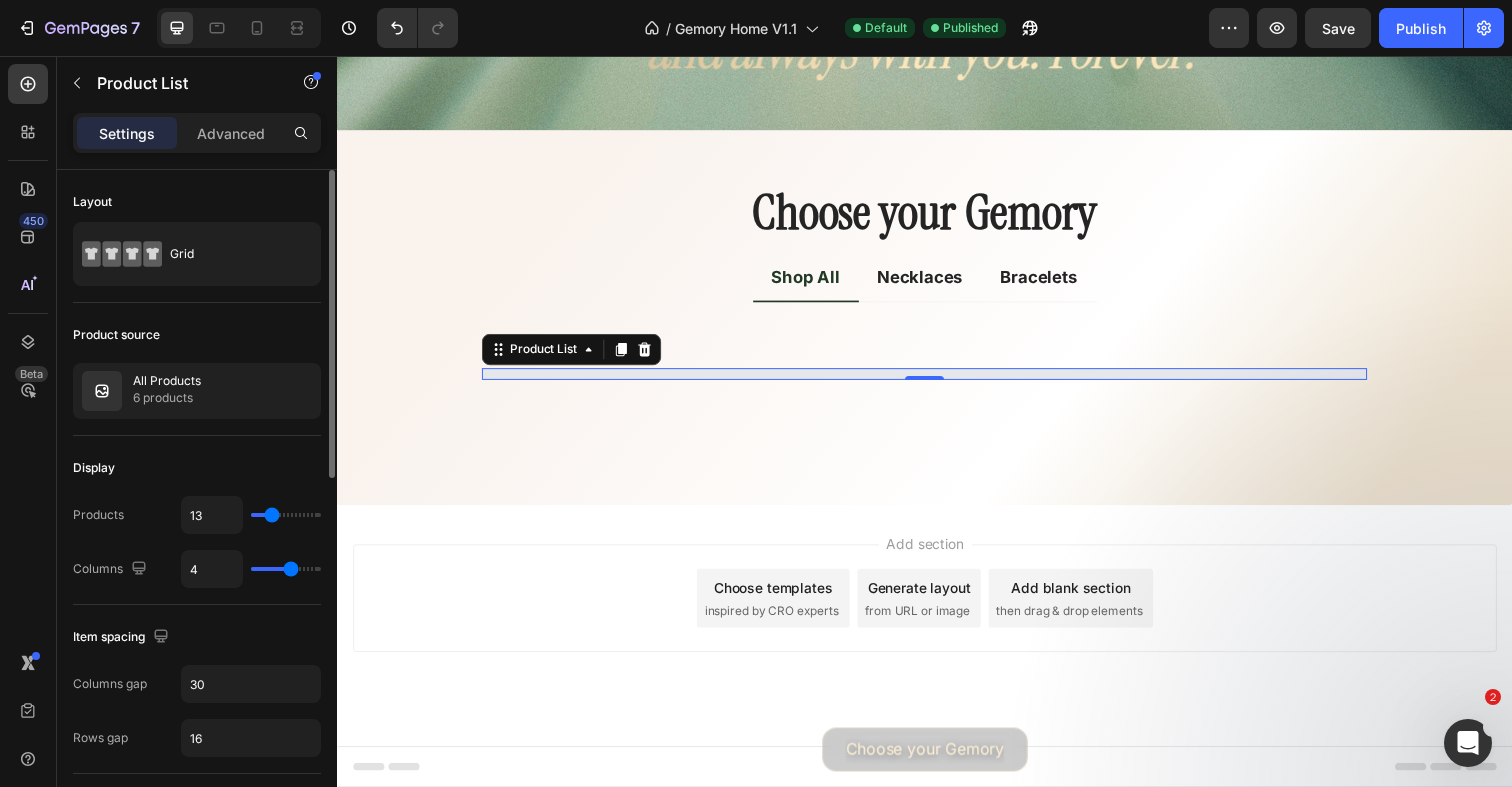 type on "14" 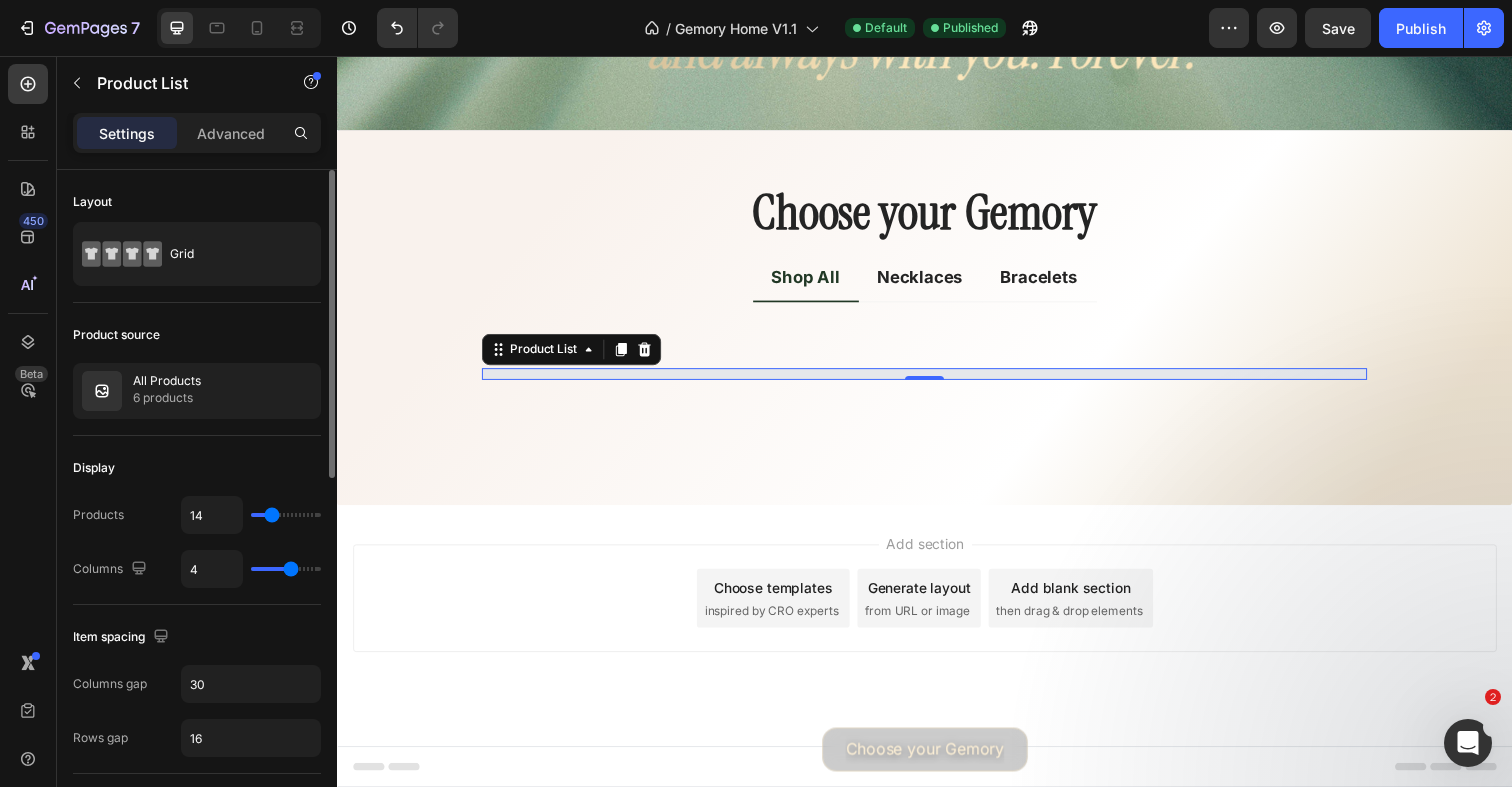 type on "14" 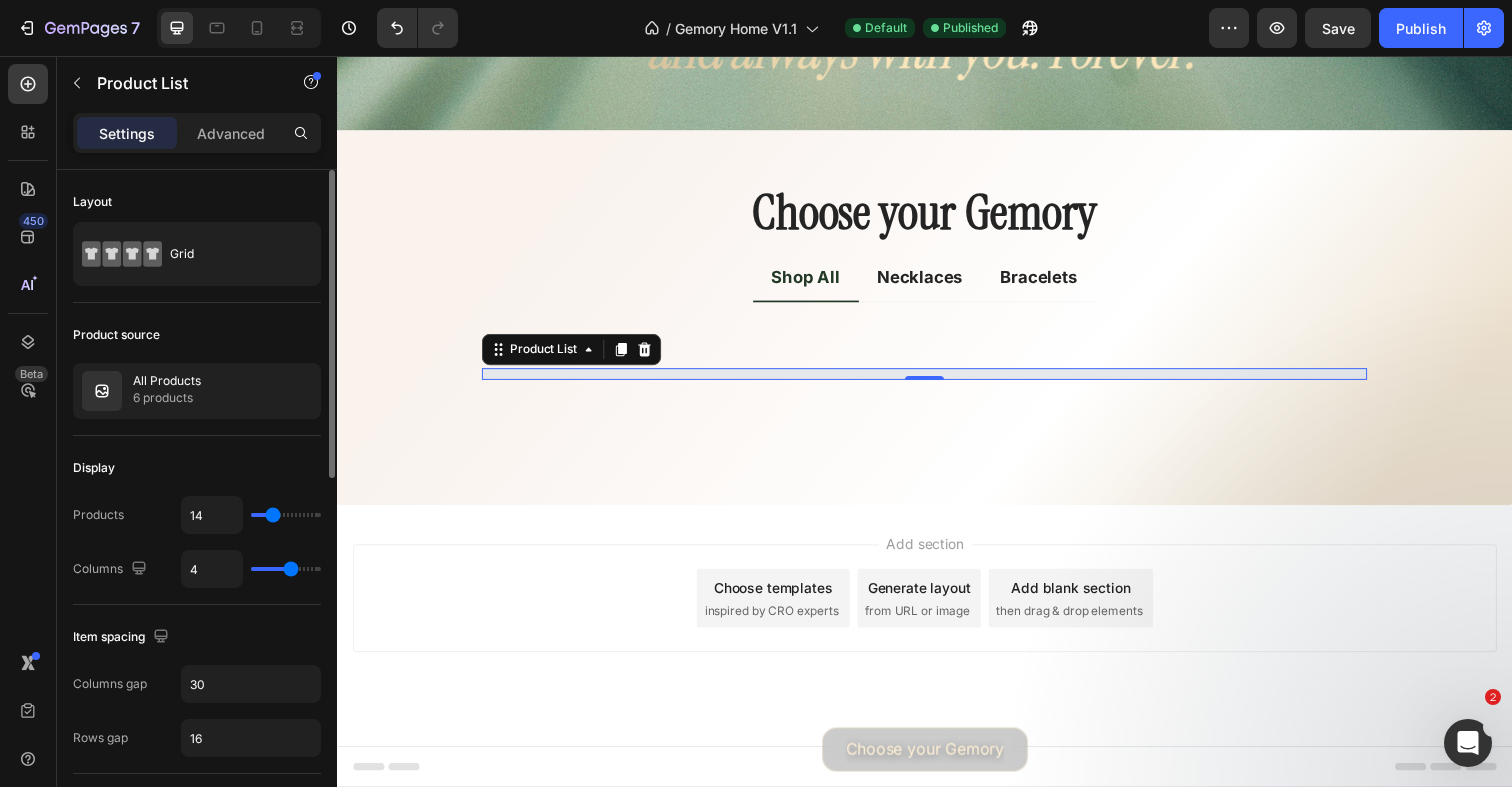 scroll, scrollTop: 5439, scrollLeft: 0, axis: vertical 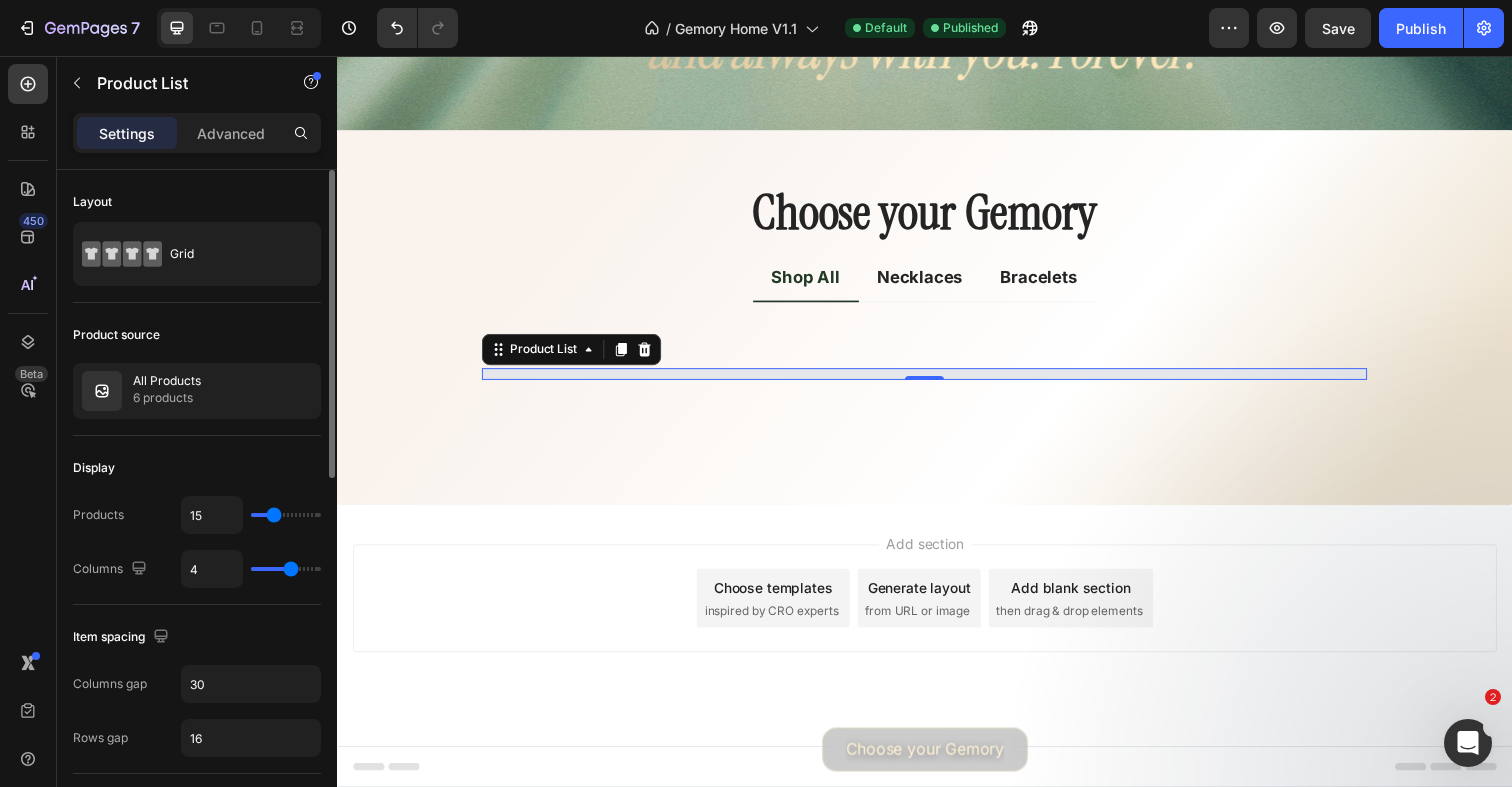 type on "16" 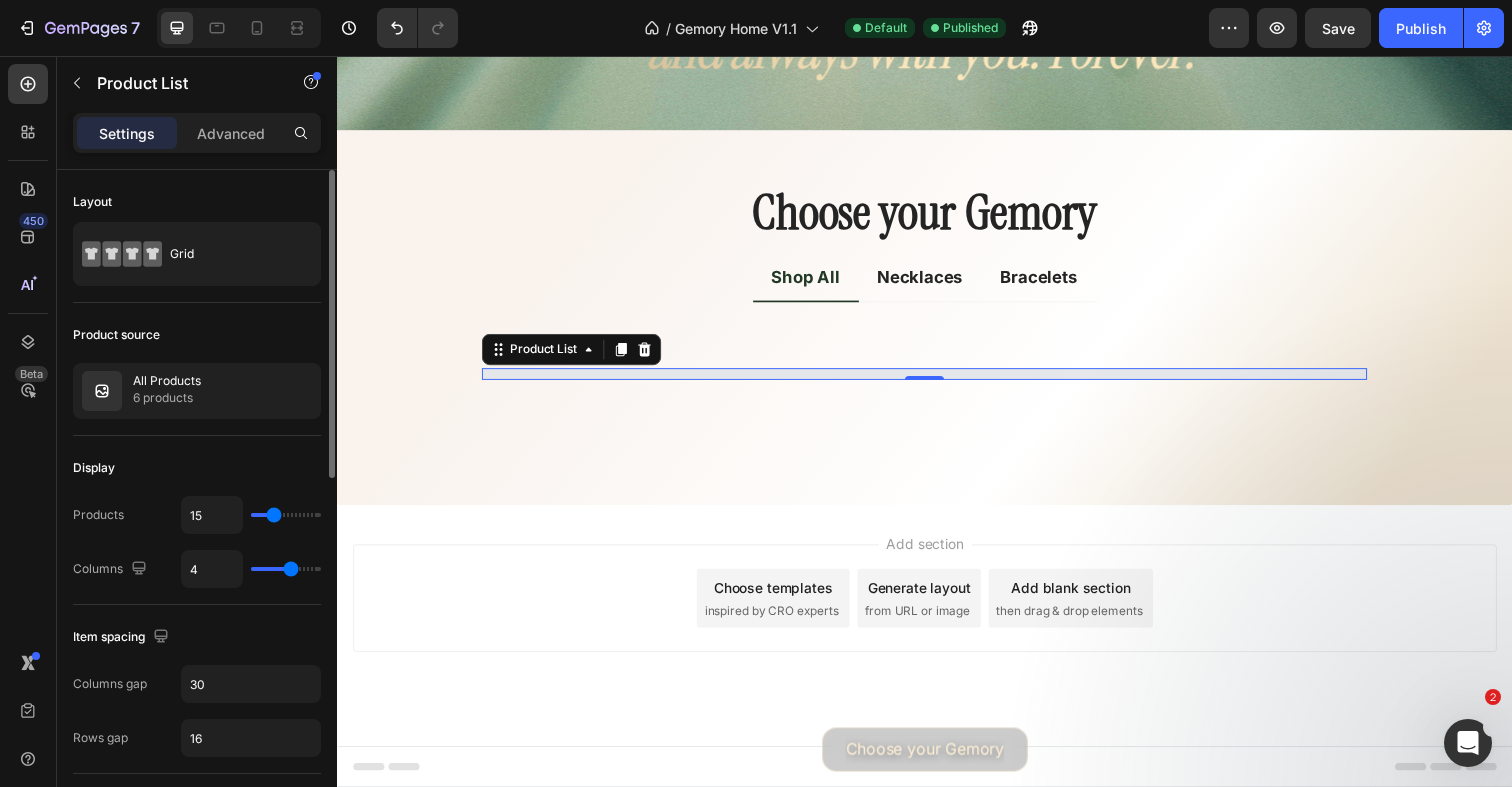 type on "16" 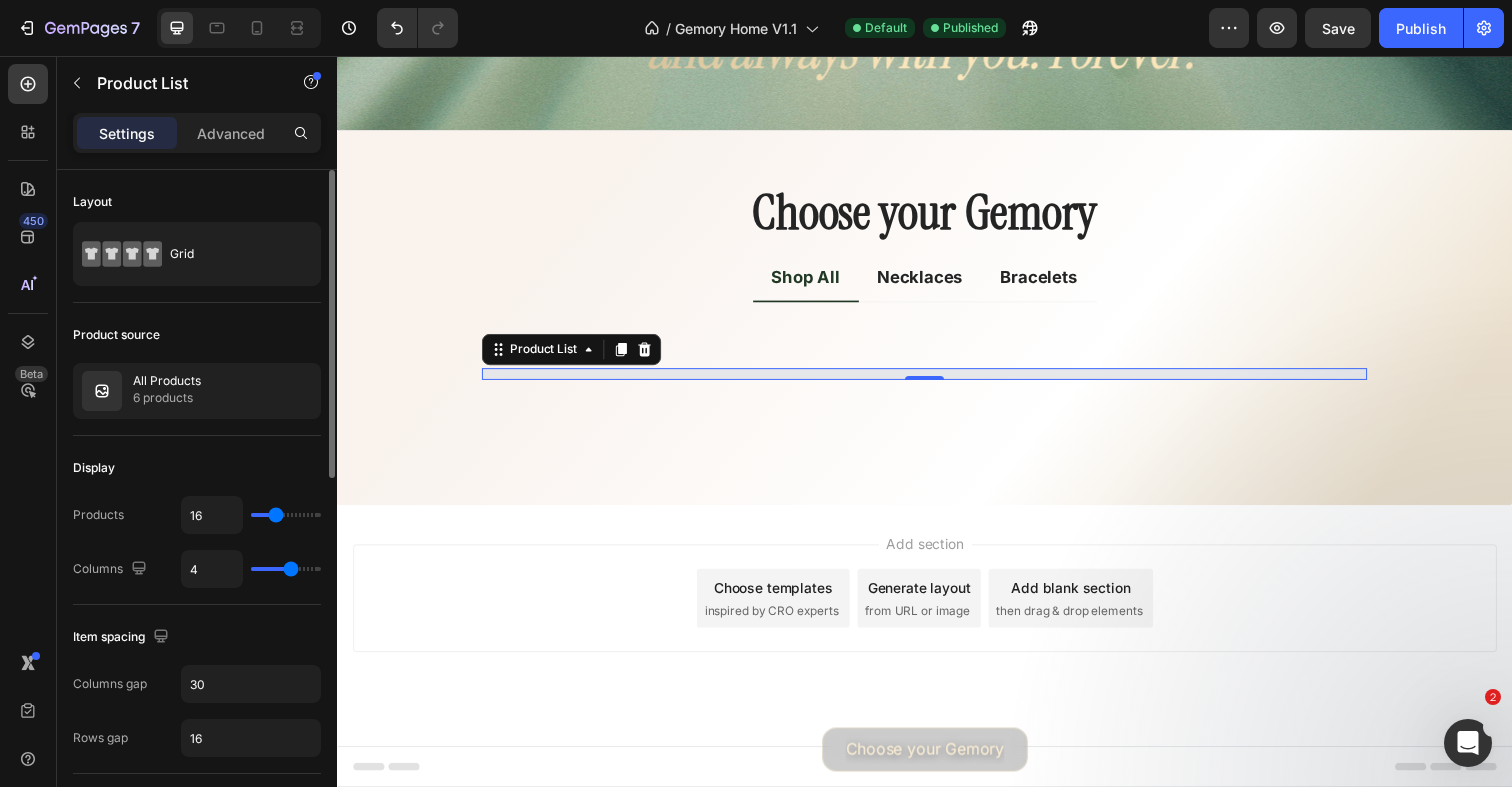 type on "17" 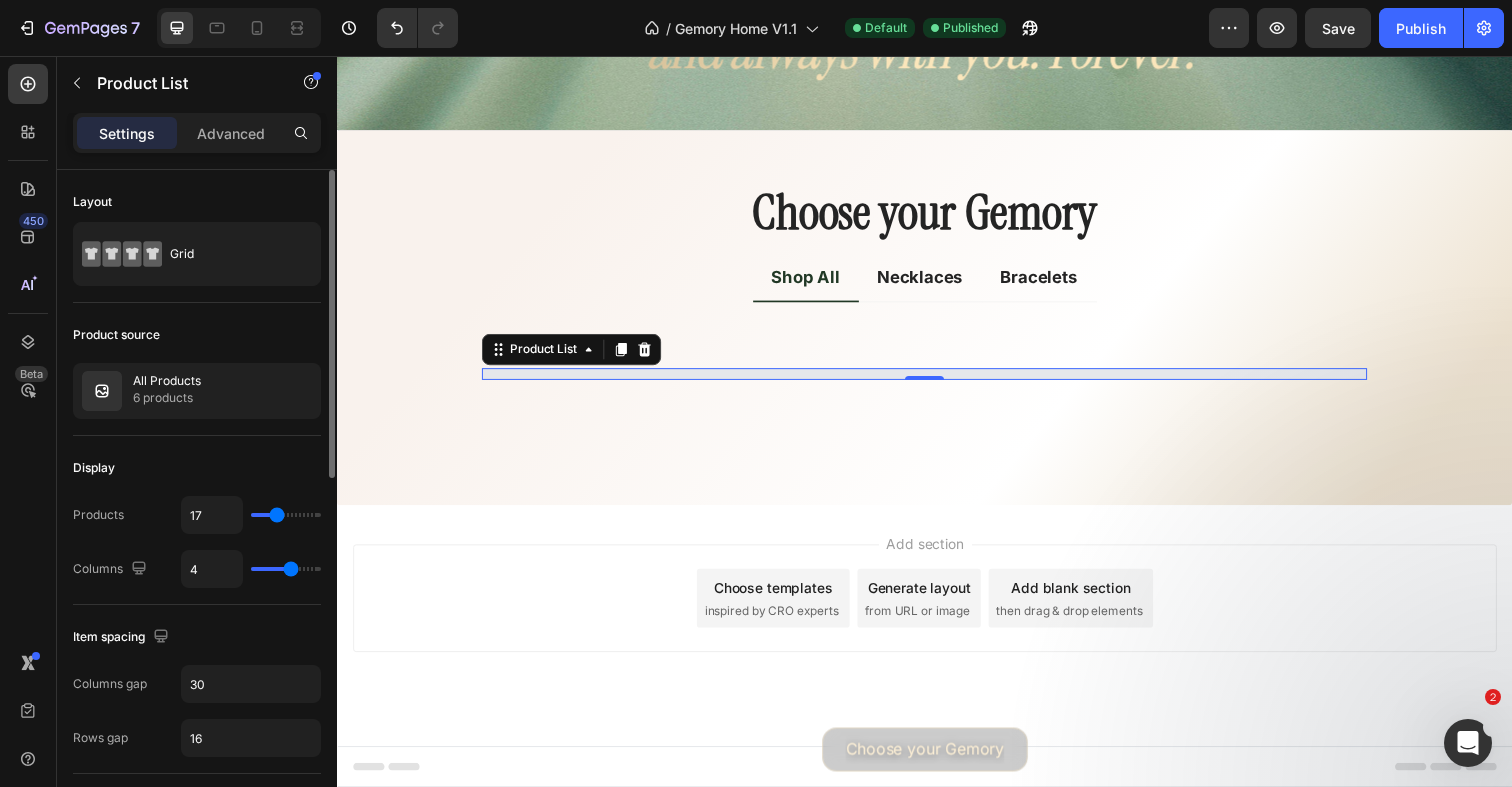type on "18" 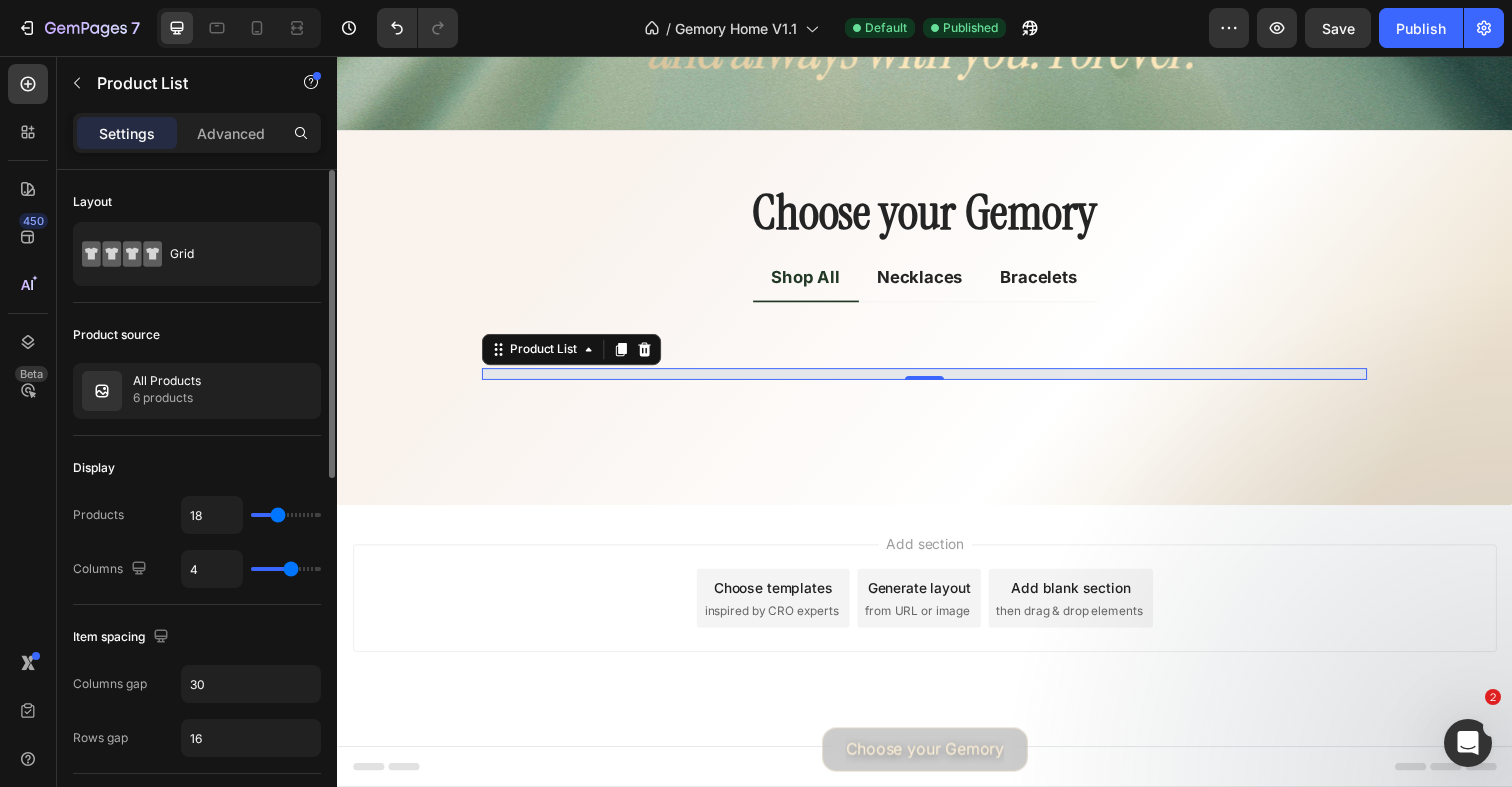 type on "19" 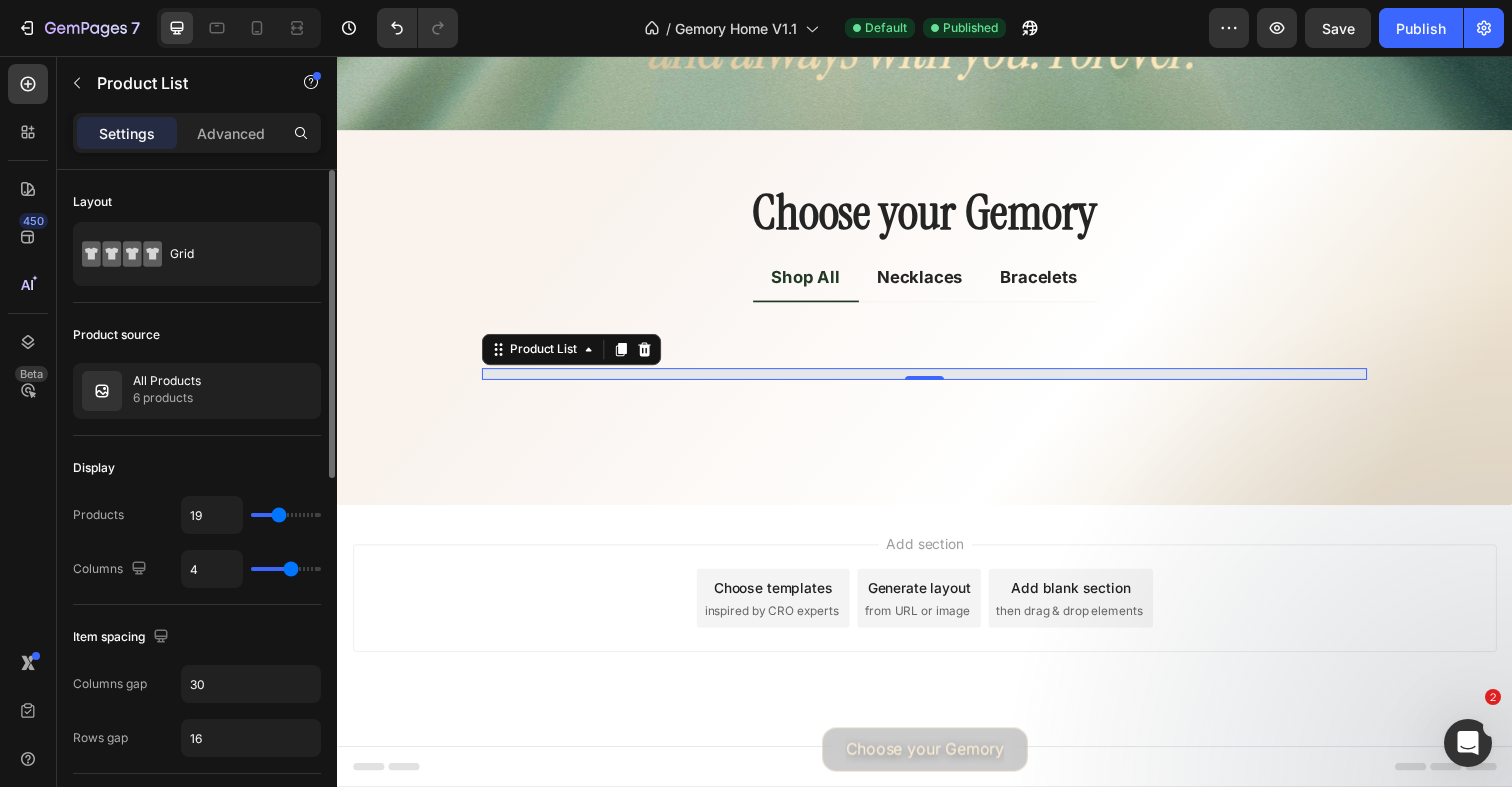 type on "20" 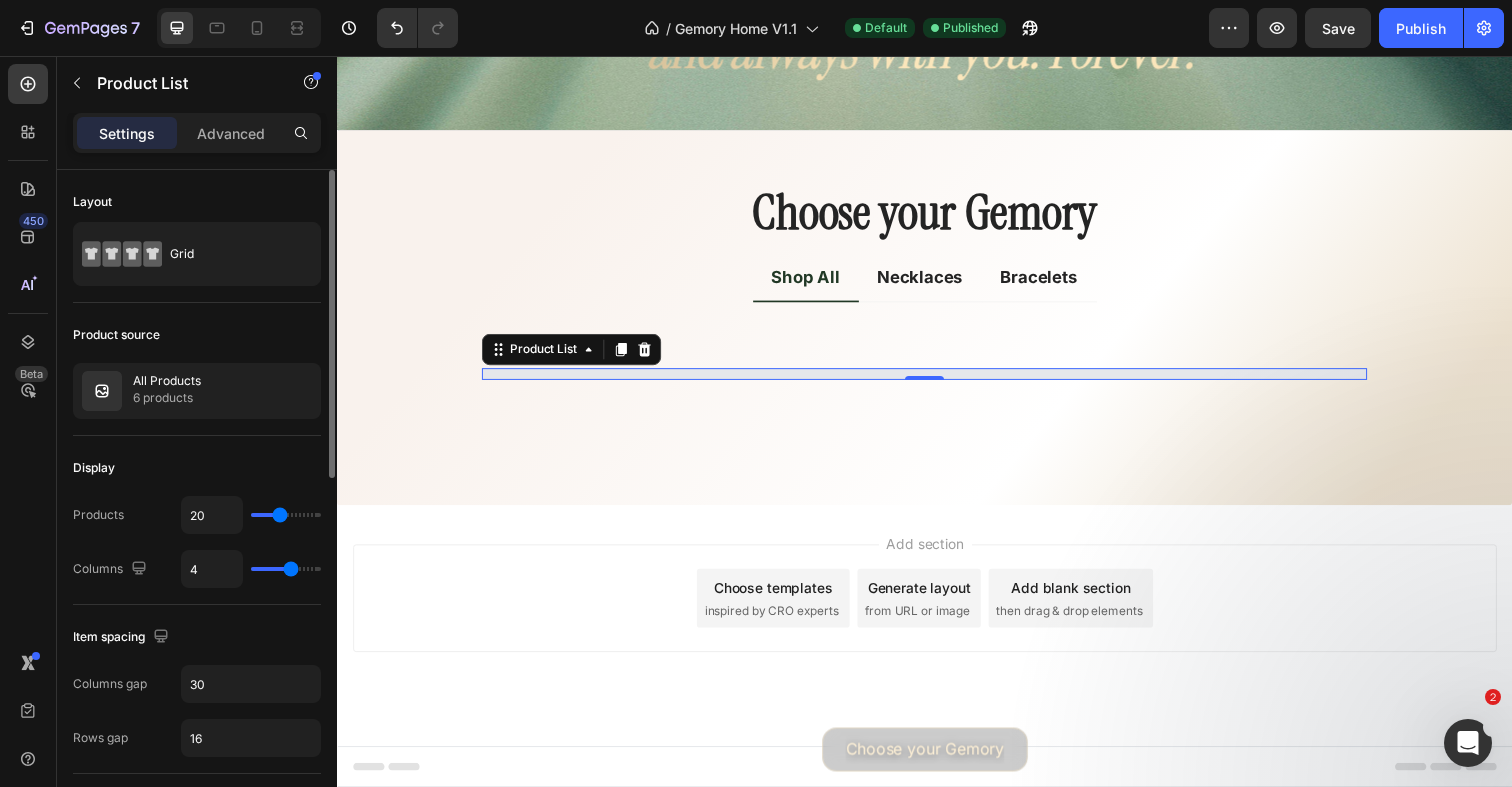 type on "21" 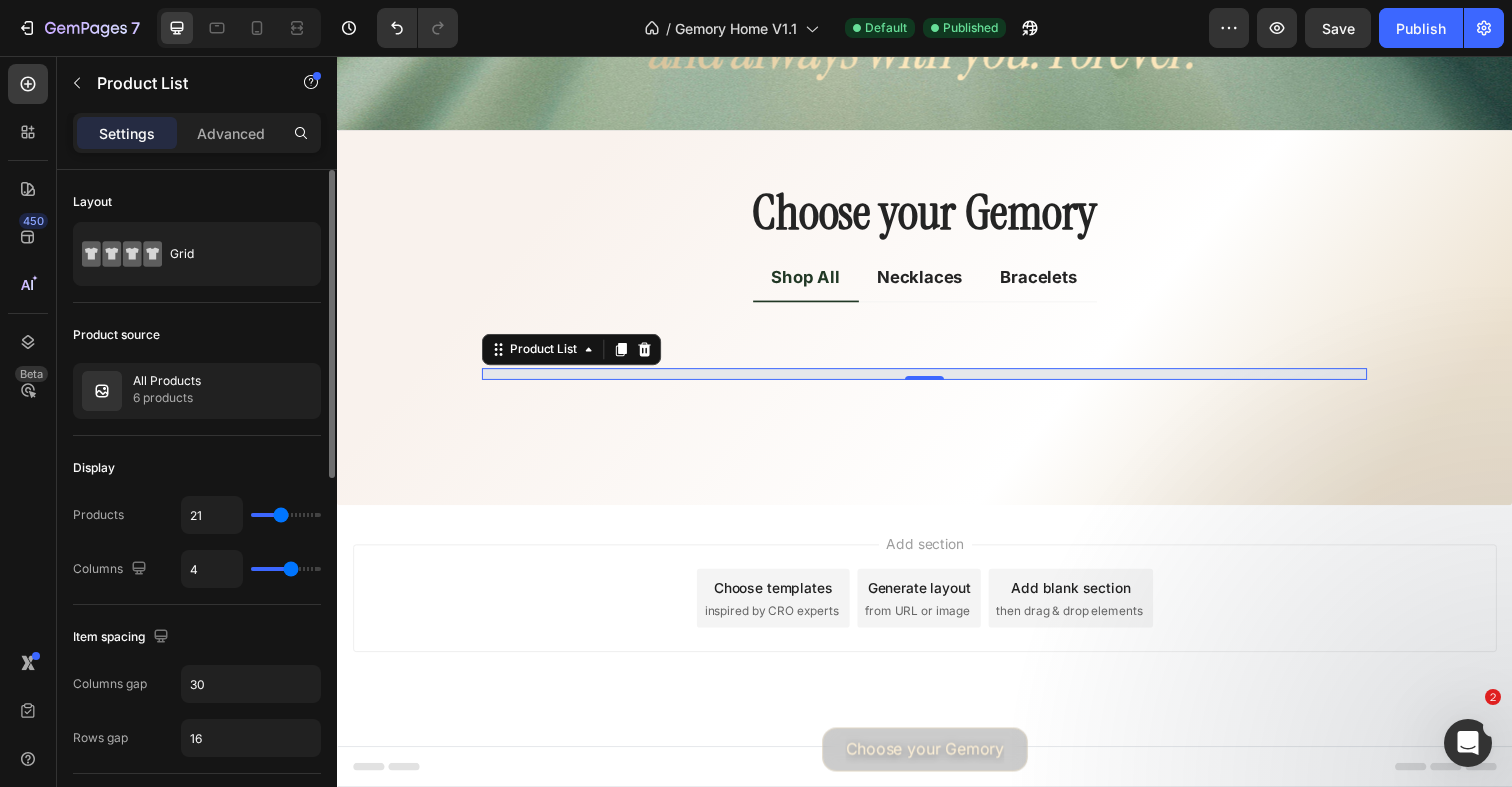 type on "22" 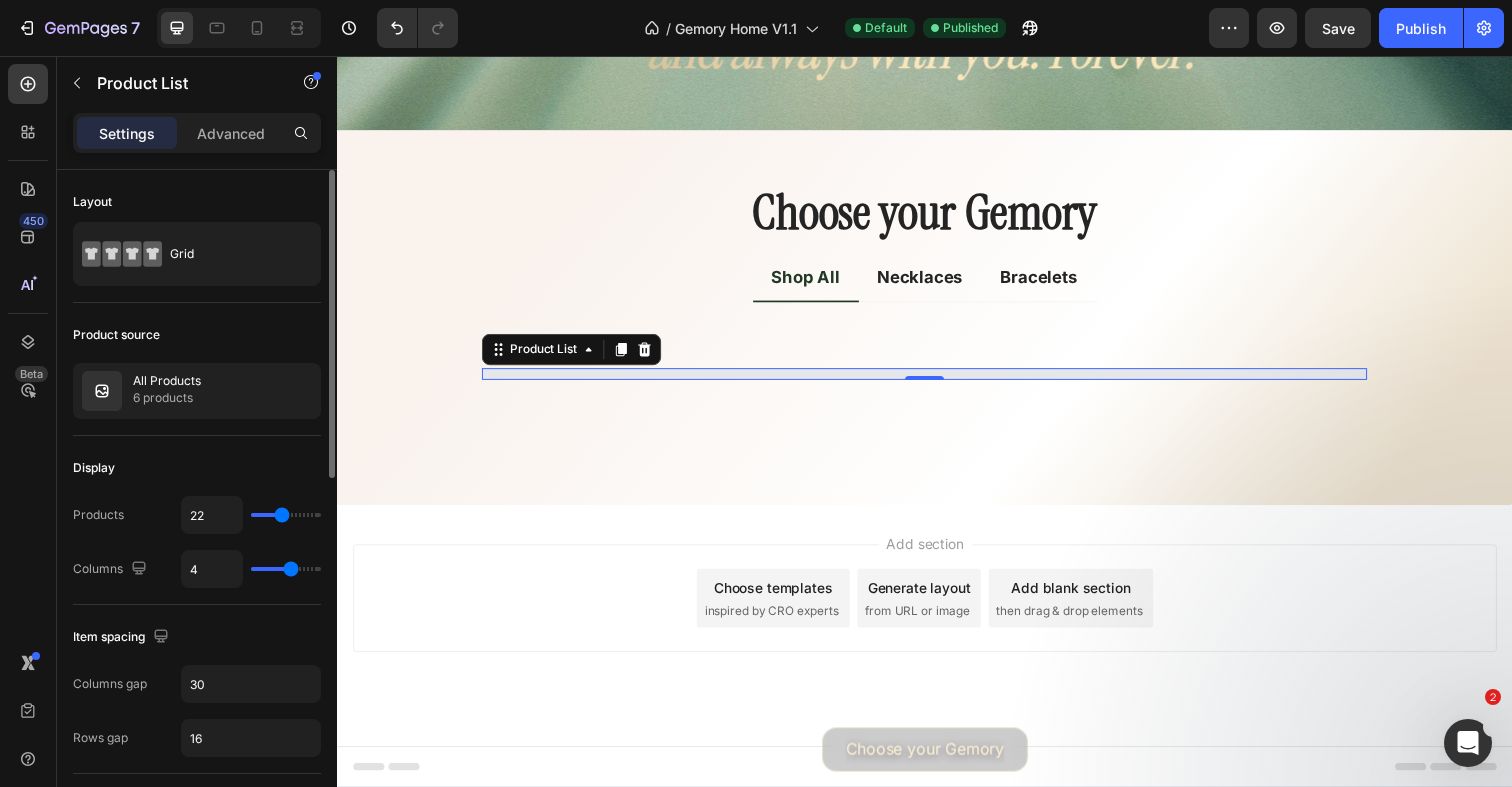 drag, startPoint x: 266, startPoint y: 517, endPoint x: 282, endPoint y: 515, distance: 16.124516 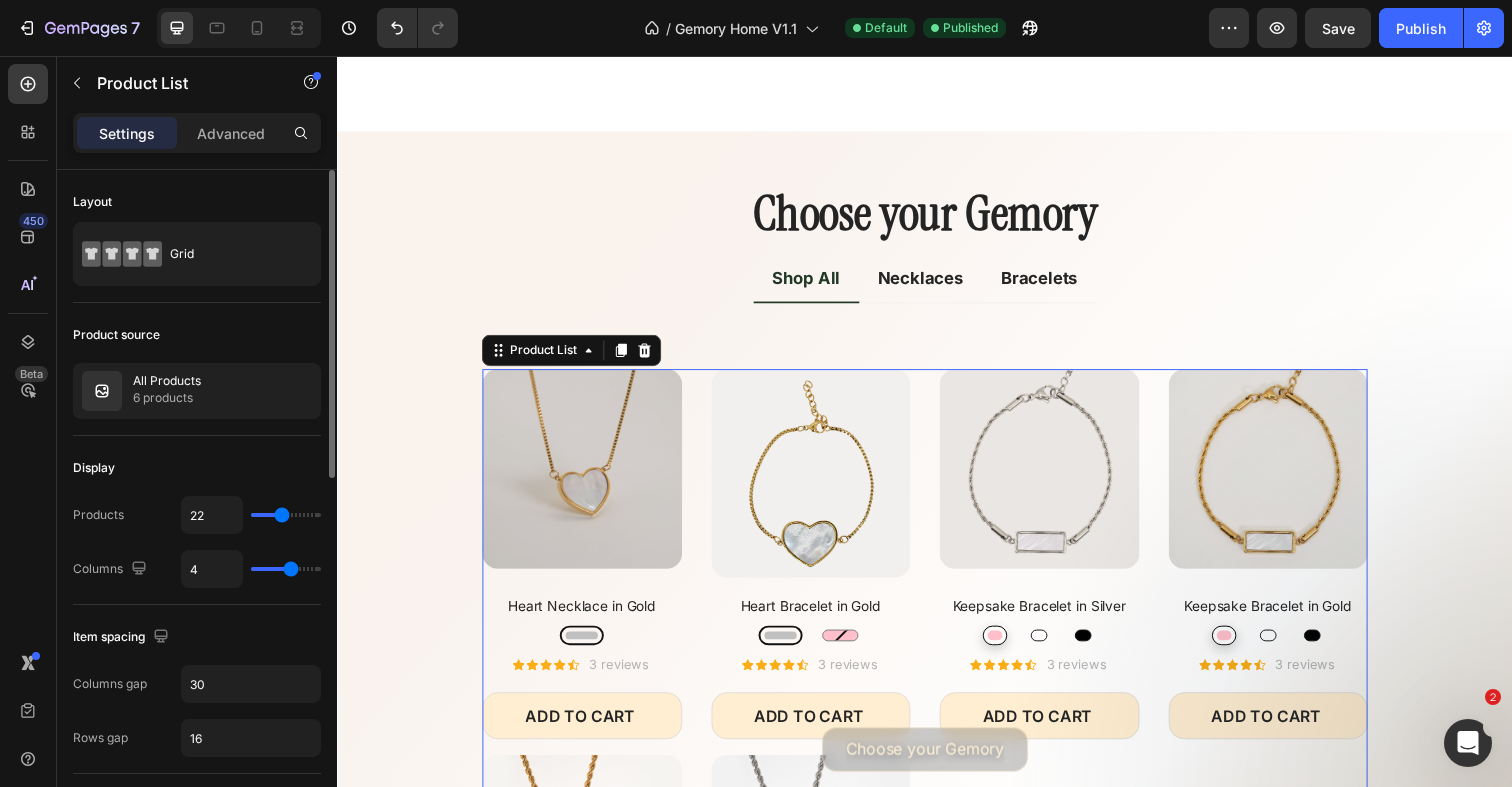 scroll, scrollTop: 5567, scrollLeft: 0, axis: vertical 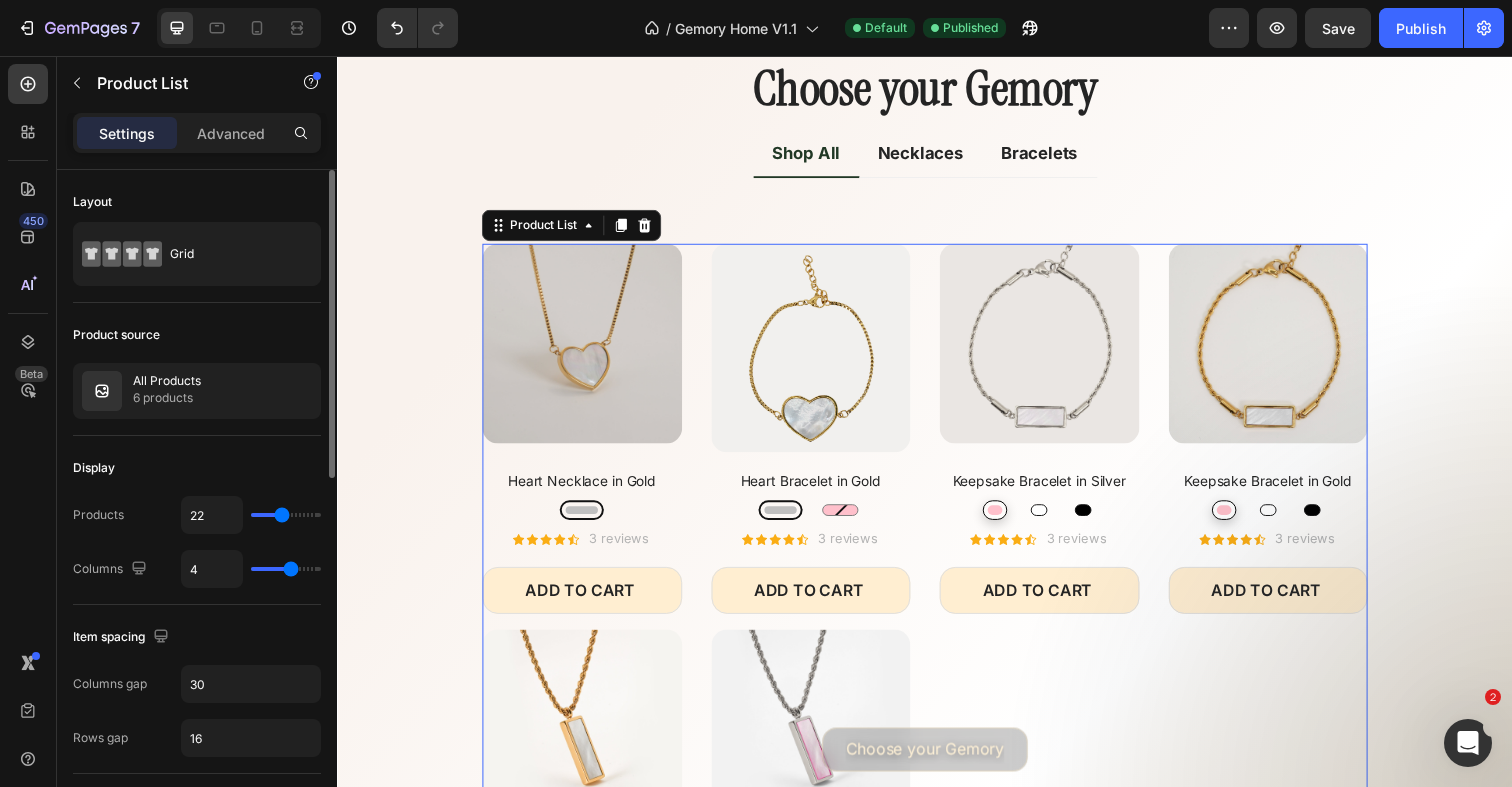 type on "20" 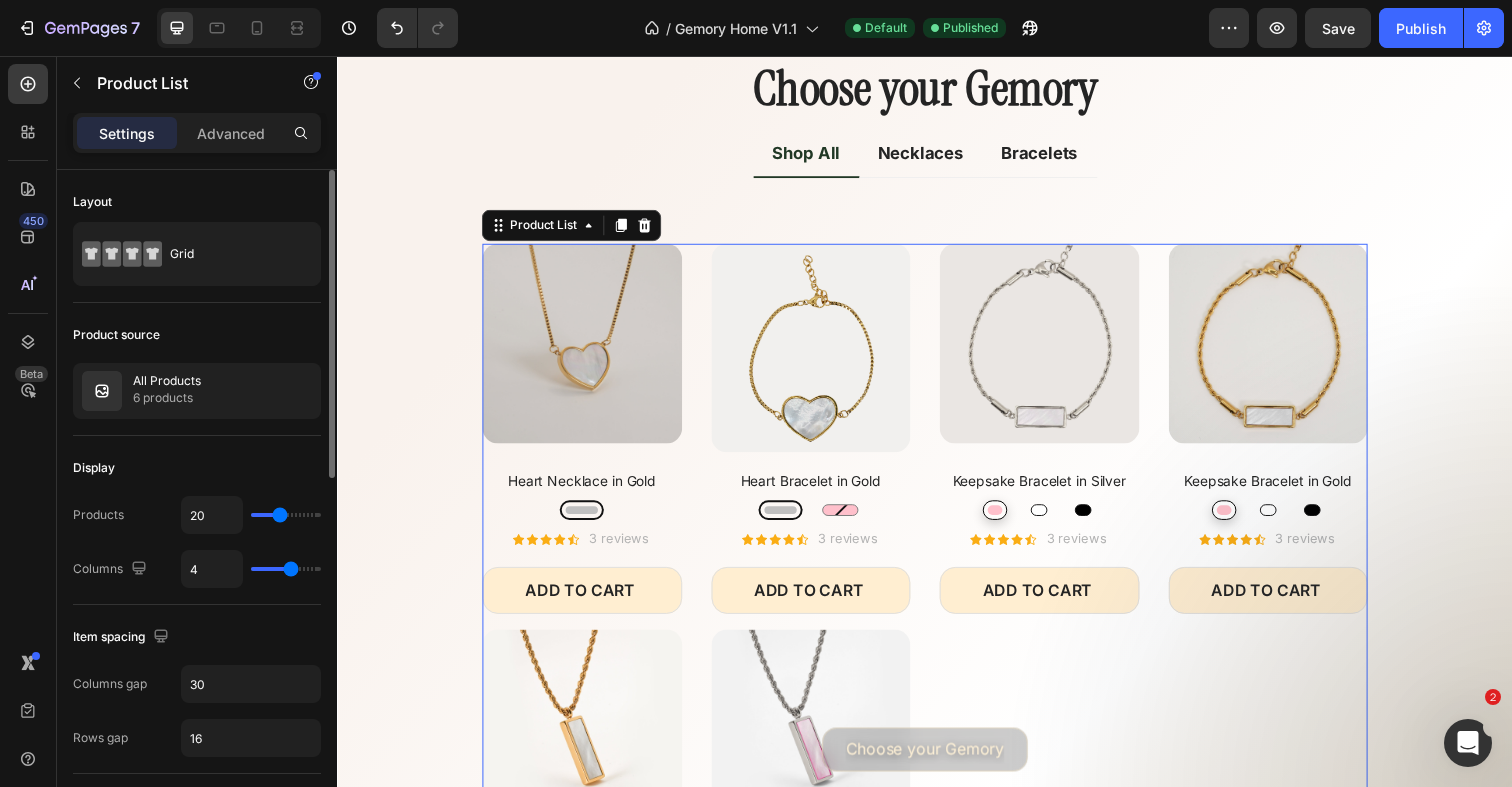 type on "19" 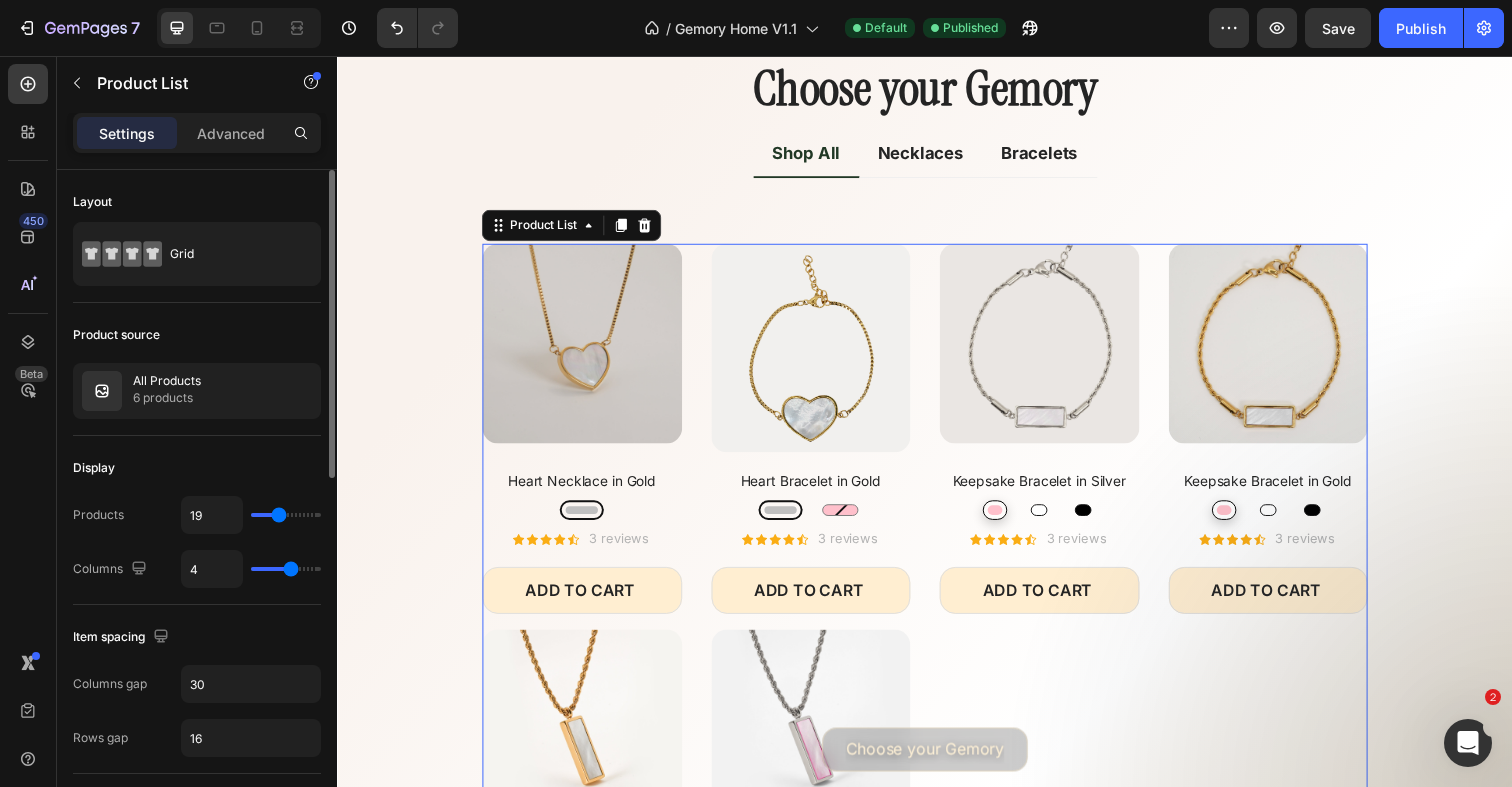 type on "19" 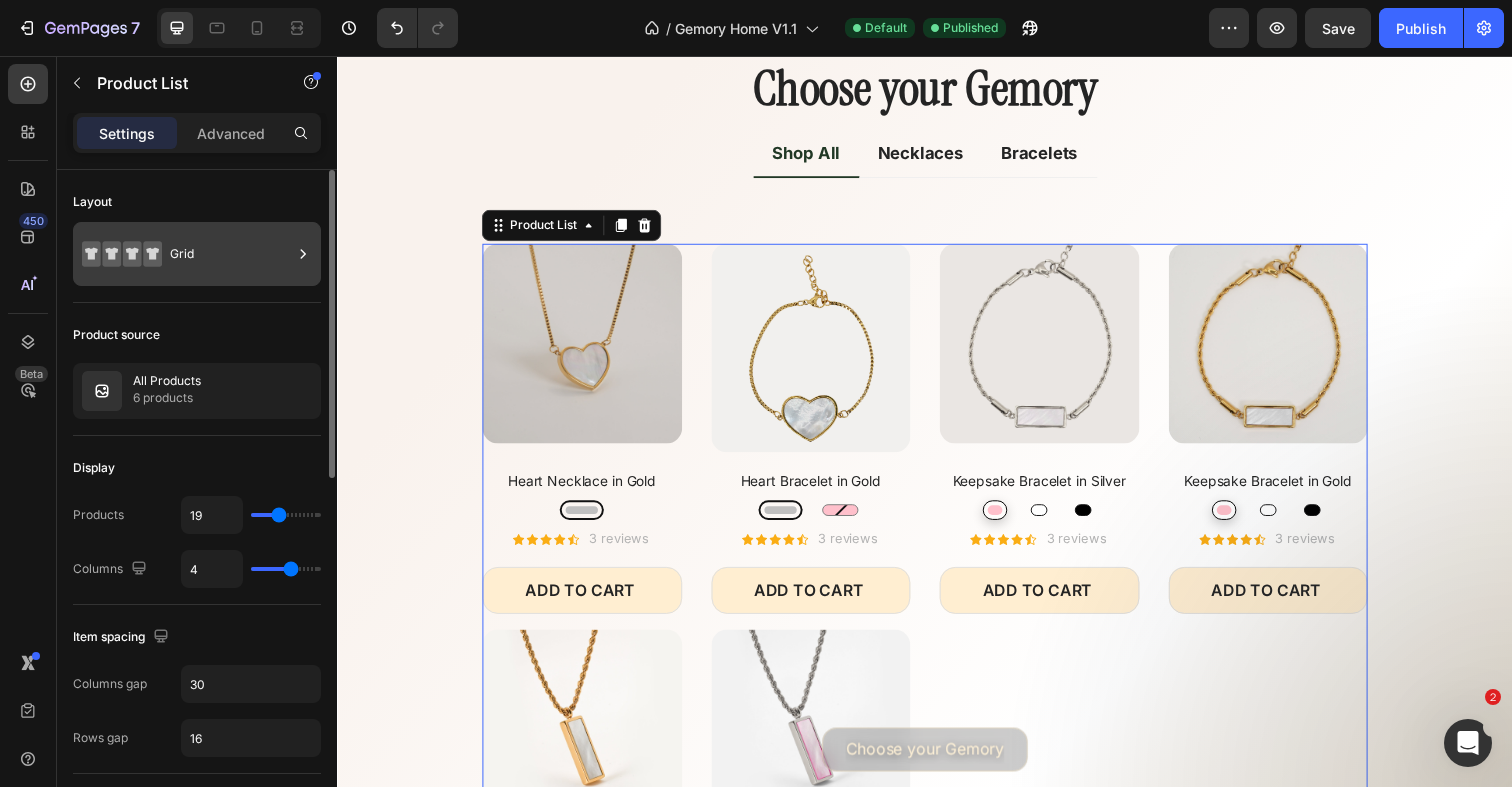 click on "Grid" at bounding box center (197, 254) 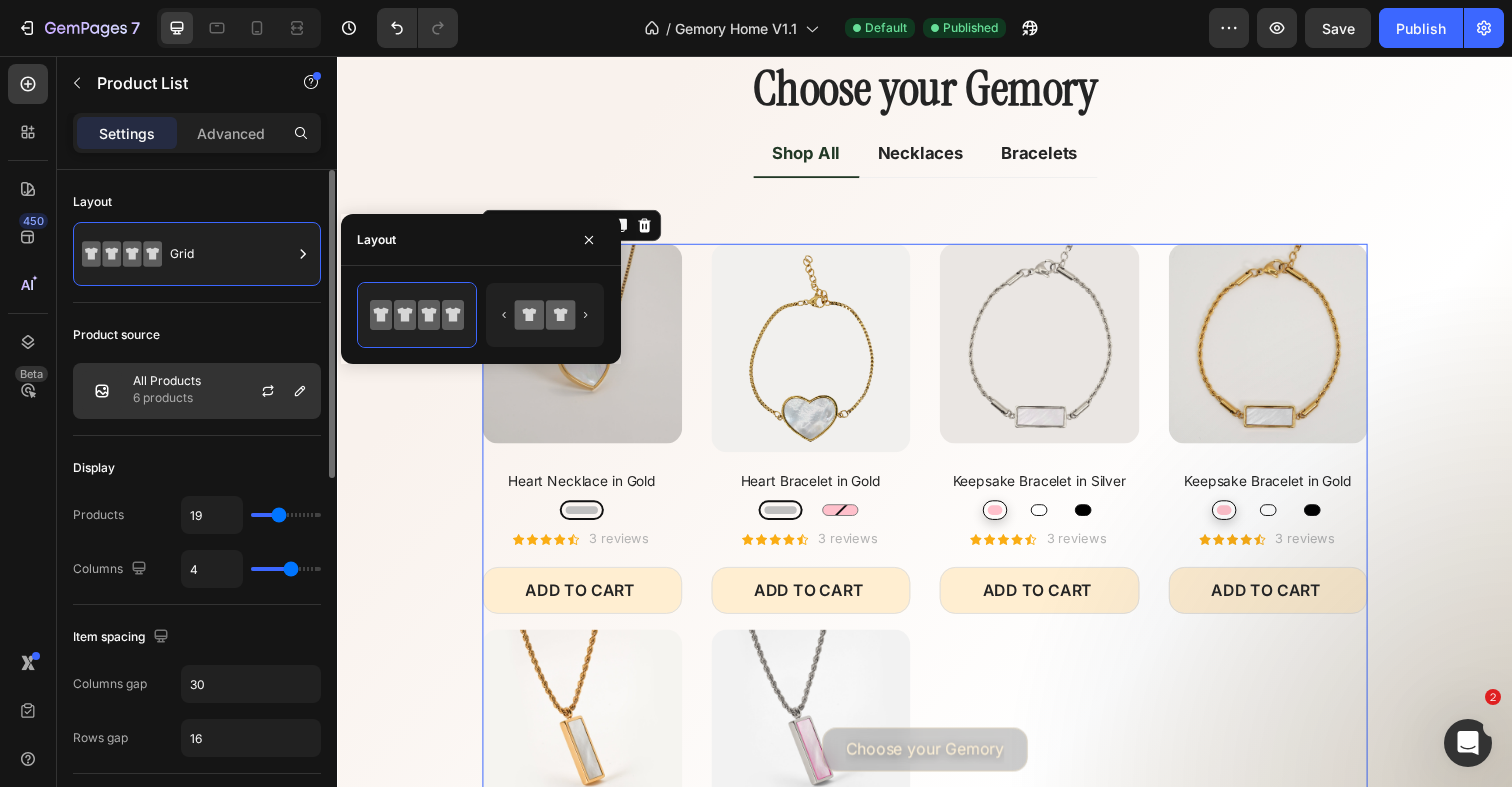 click on "All Products 6 products" at bounding box center [197, 391] 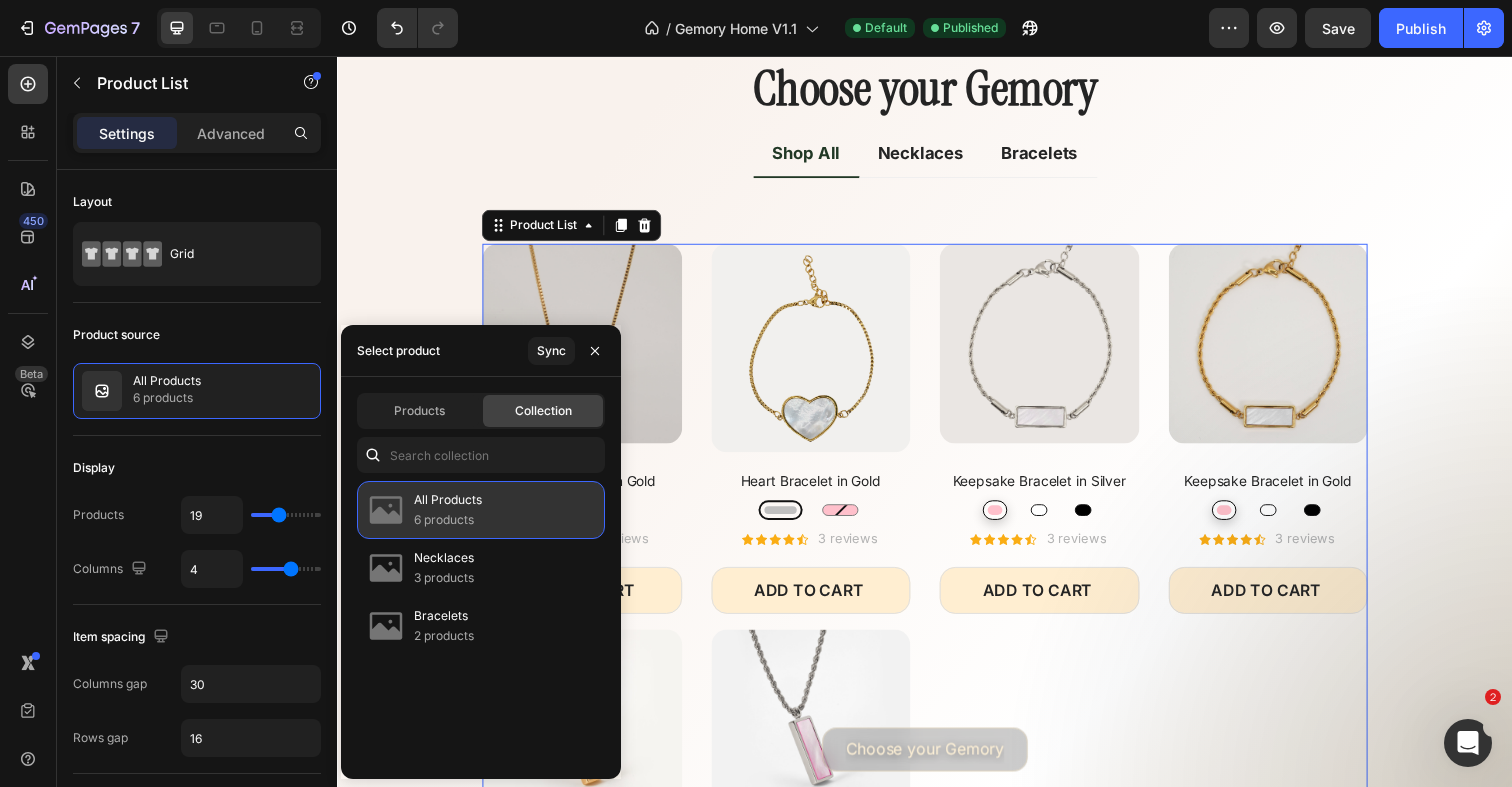 click on "All Products" at bounding box center [448, 500] 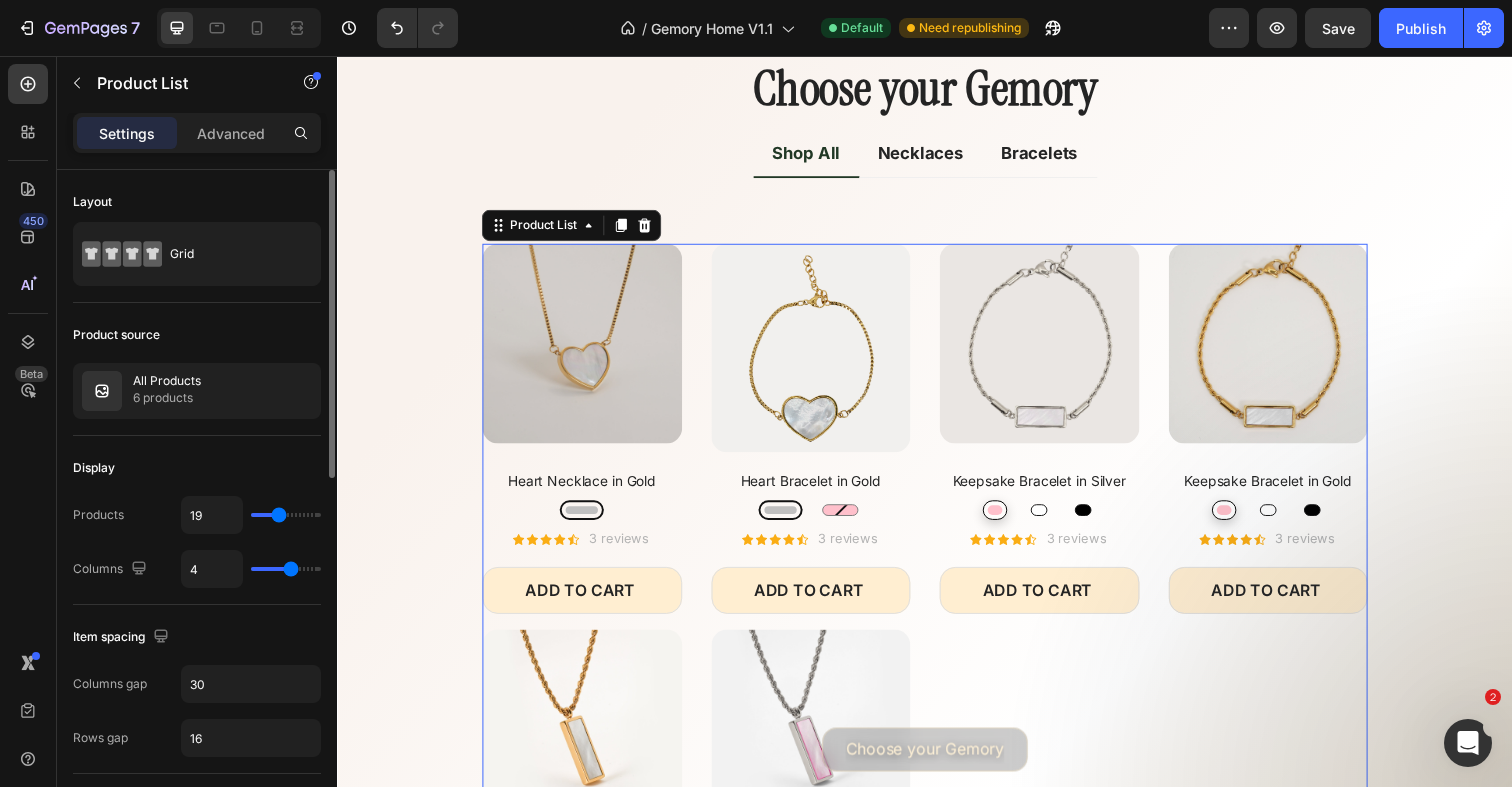 click on "Item spacing" at bounding box center [197, 637] 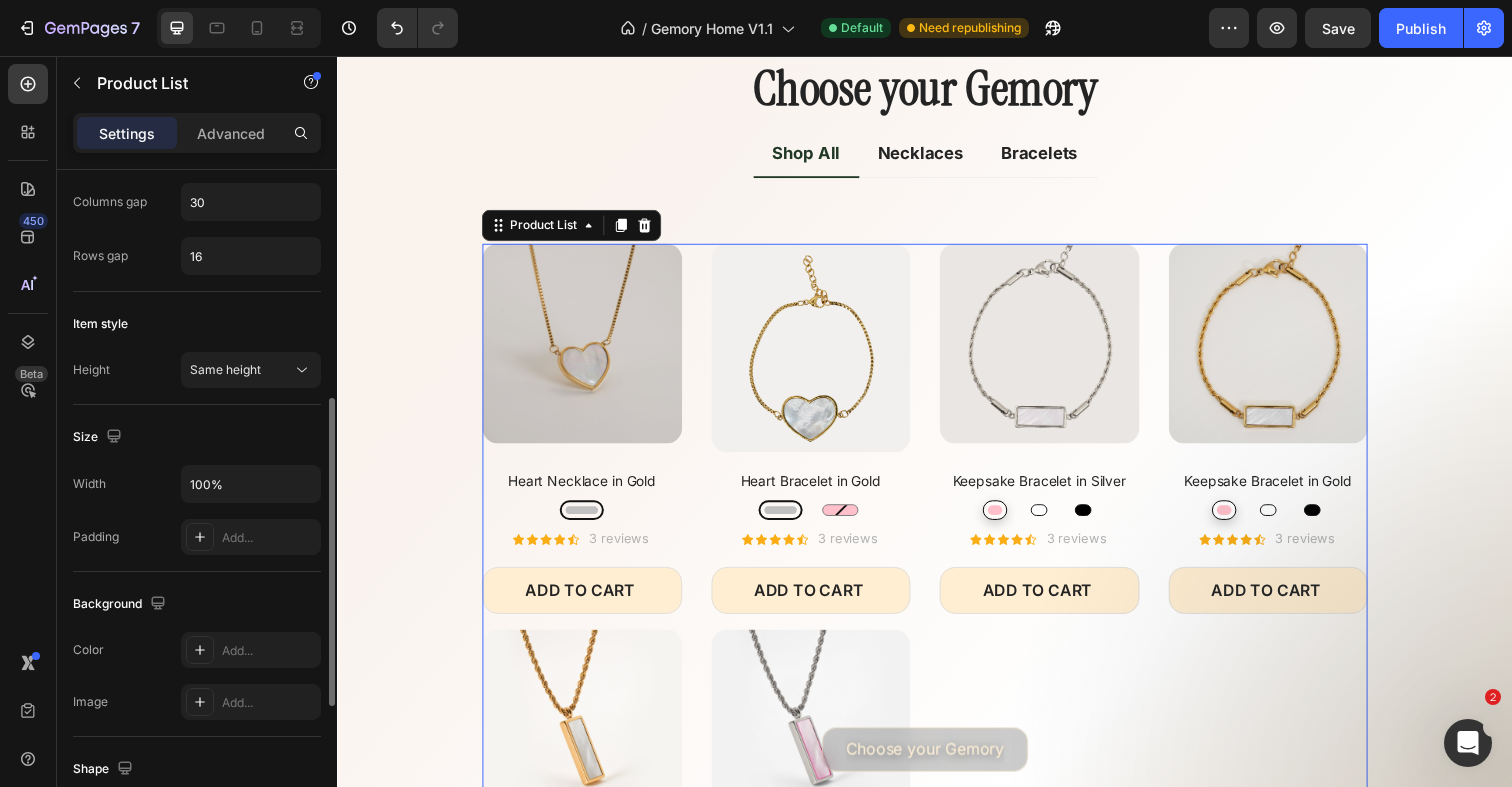 scroll, scrollTop: 797, scrollLeft: 0, axis: vertical 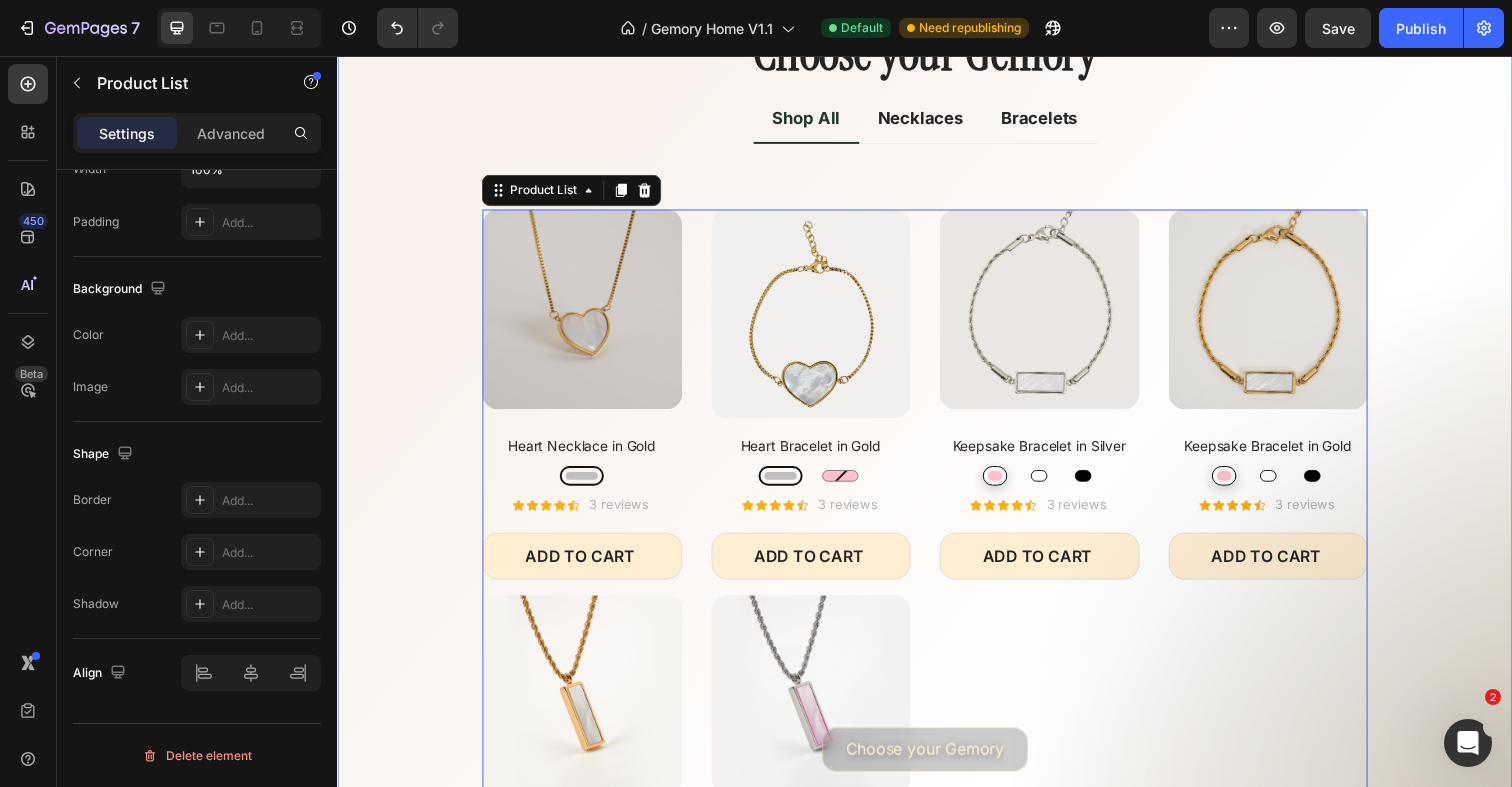 click on "Choose your Gemory Heading Shop All Necklaces Bracelets Title Line (P) Images Heart Necklace in Gold (P) Title Silver Silver Product Variants & Swatches Icon Icon Icon Icon Icon Icon List Hoz 3 reviews Text block Row ADD TO CART (P) Cart Button Row Product List (P) Images Heart Bracelet in Gold (P) Title Silver Silver Pink Pink Product Variants & Swatches Icon Icon Icon Icon Icon Icon List Hoz 3 reviews Text block Row ADD TO CART (P) Cart Button Row Product List (P) Images Keepsake Bracelet in Silver (P) Title Pink Pink White White Black Black Product Variants & Swatches Icon Icon Icon Icon Icon Icon List Hoz 3 reviews Text block Row ADD TO CART (P) Cart Button Row Product List (P) Images Keepsake Bracelet in Gold (P) Title Pink Pink White White Black Black Icon Icon Row" at bounding box center (937, 520) 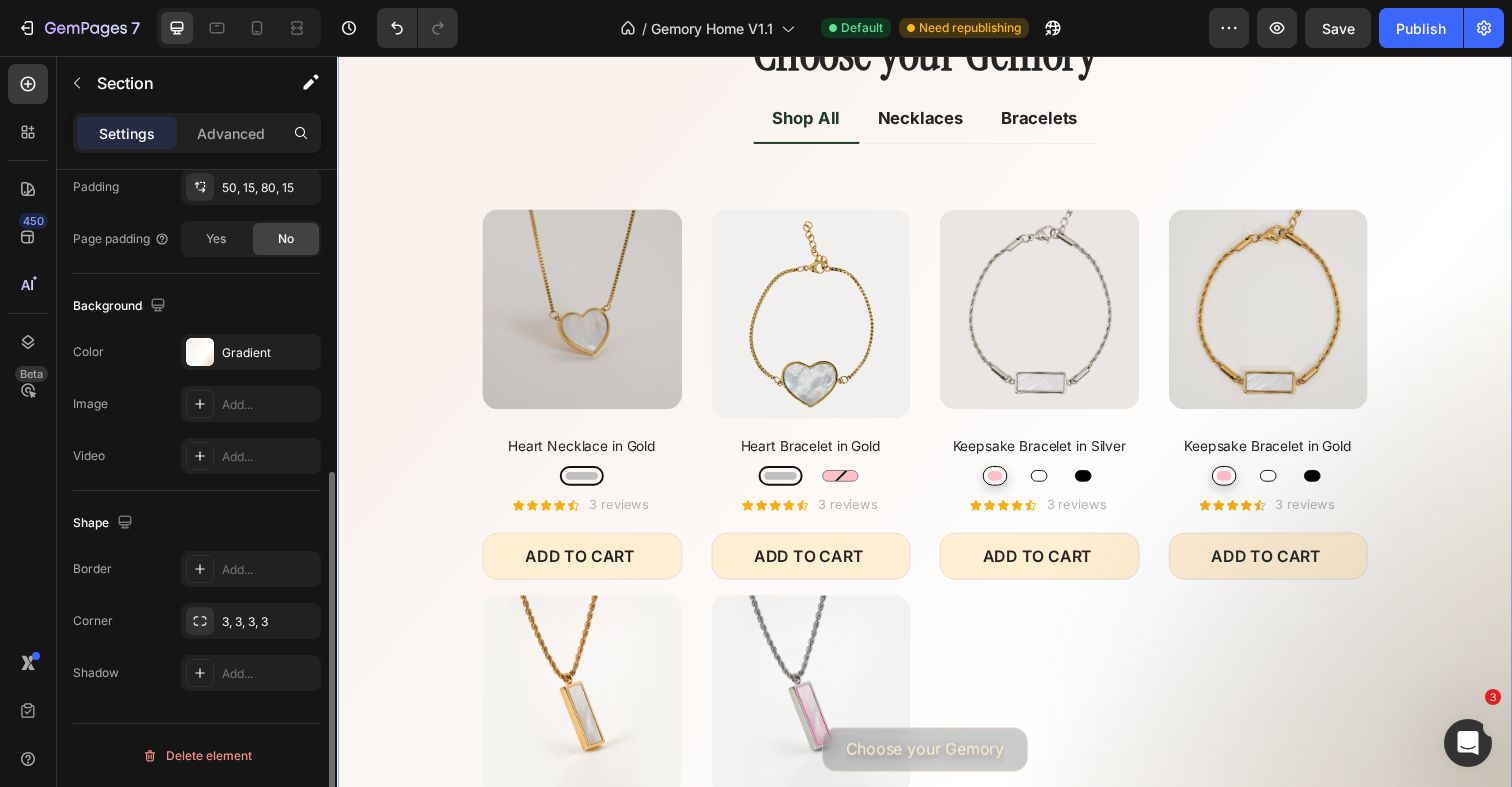 scroll, scrollTop: 0, scrollLeft: 0, axis: both 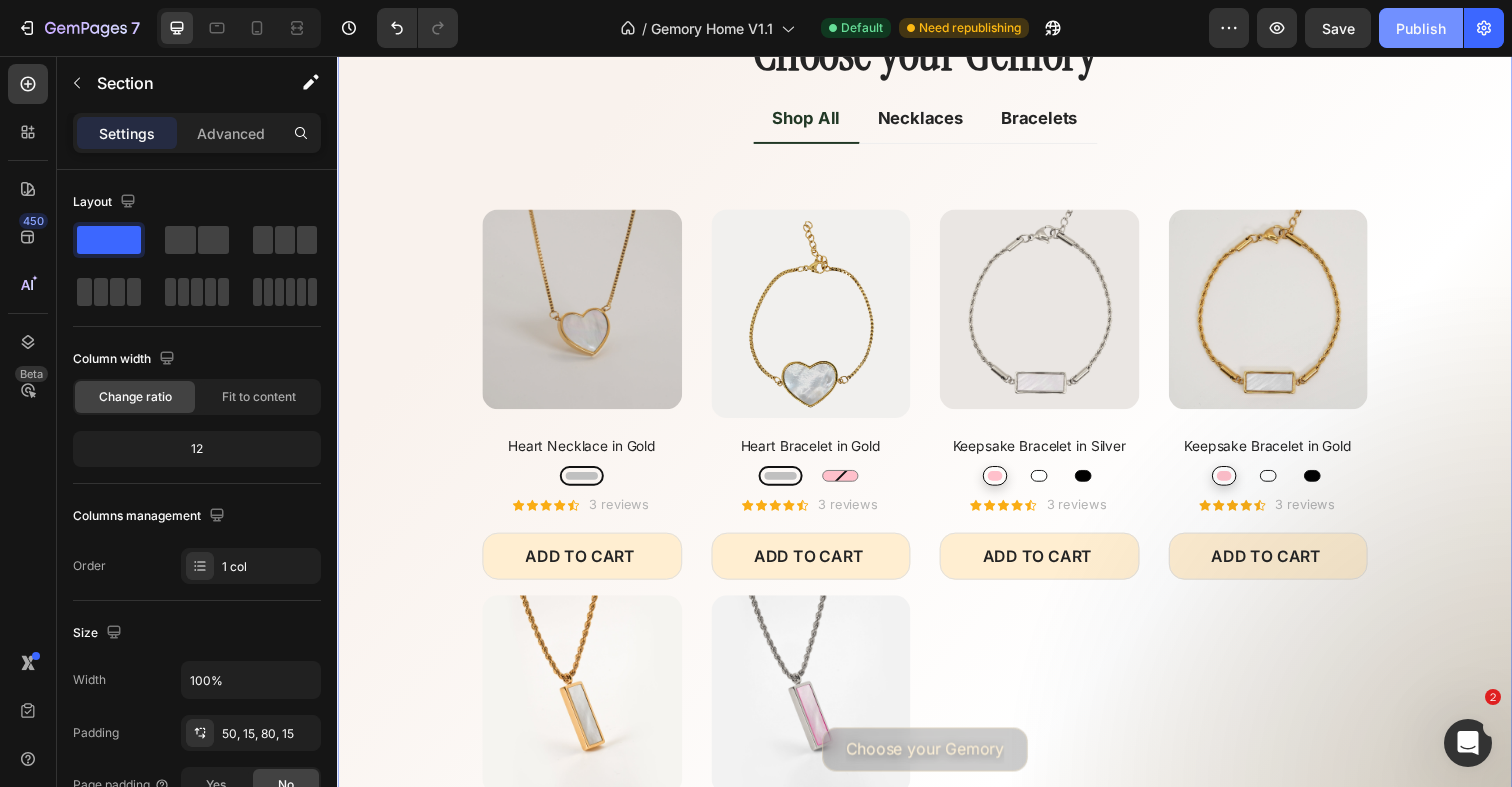 click on "Publish" 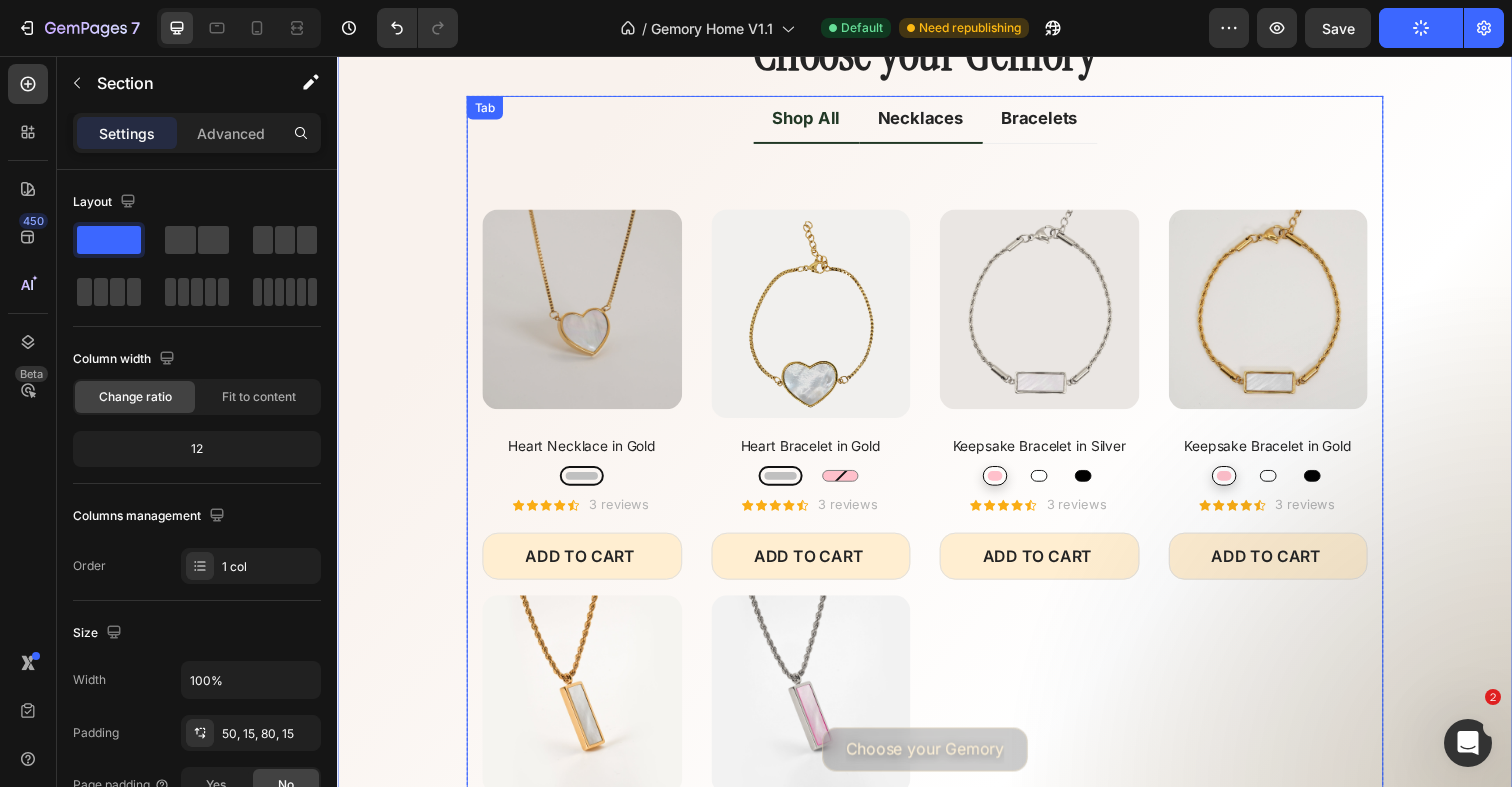 click on "Necklaces" at bounding box center (933, 121) 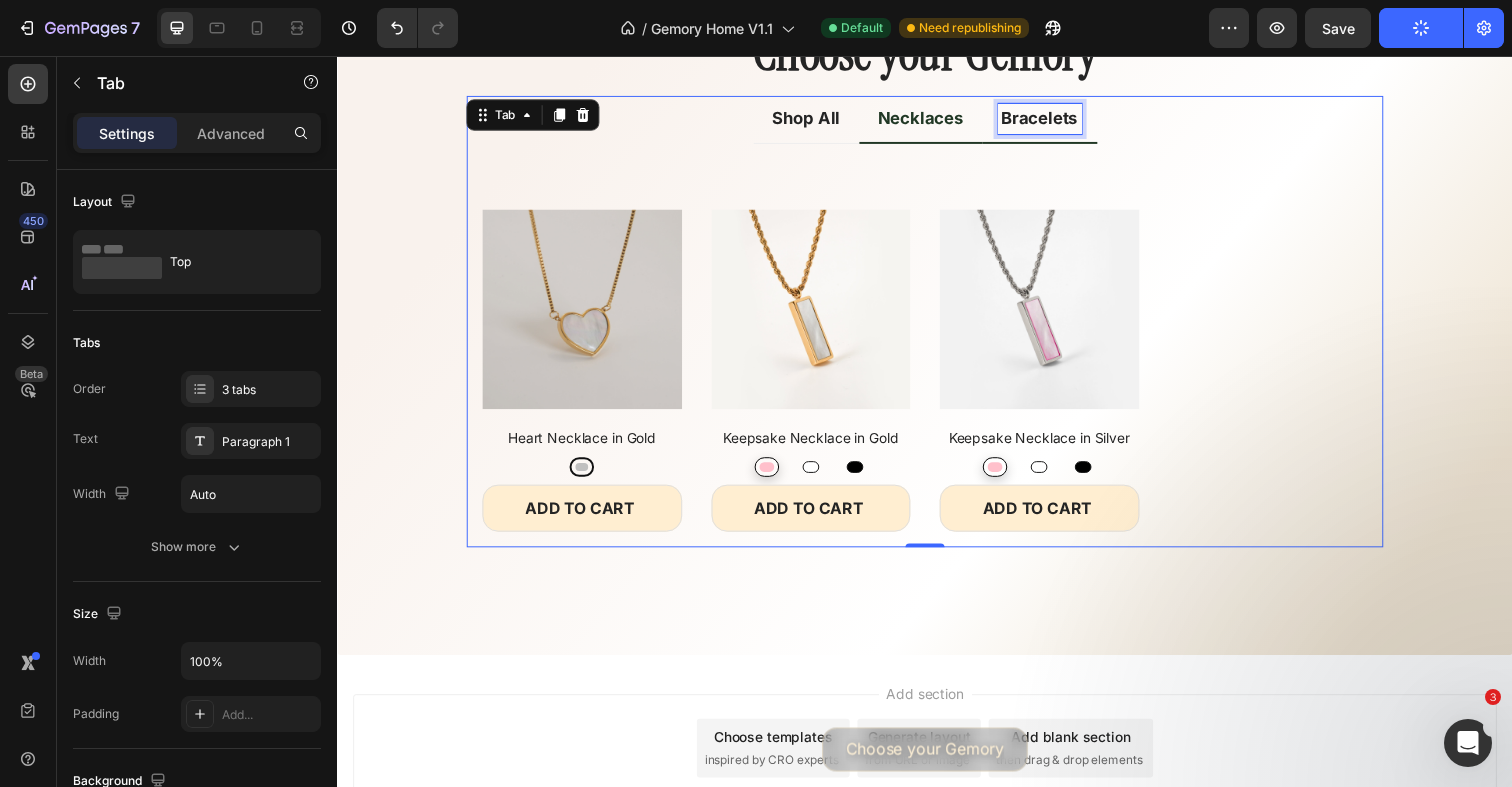 click on "Bracelets" at bounding box center (1054, 121) 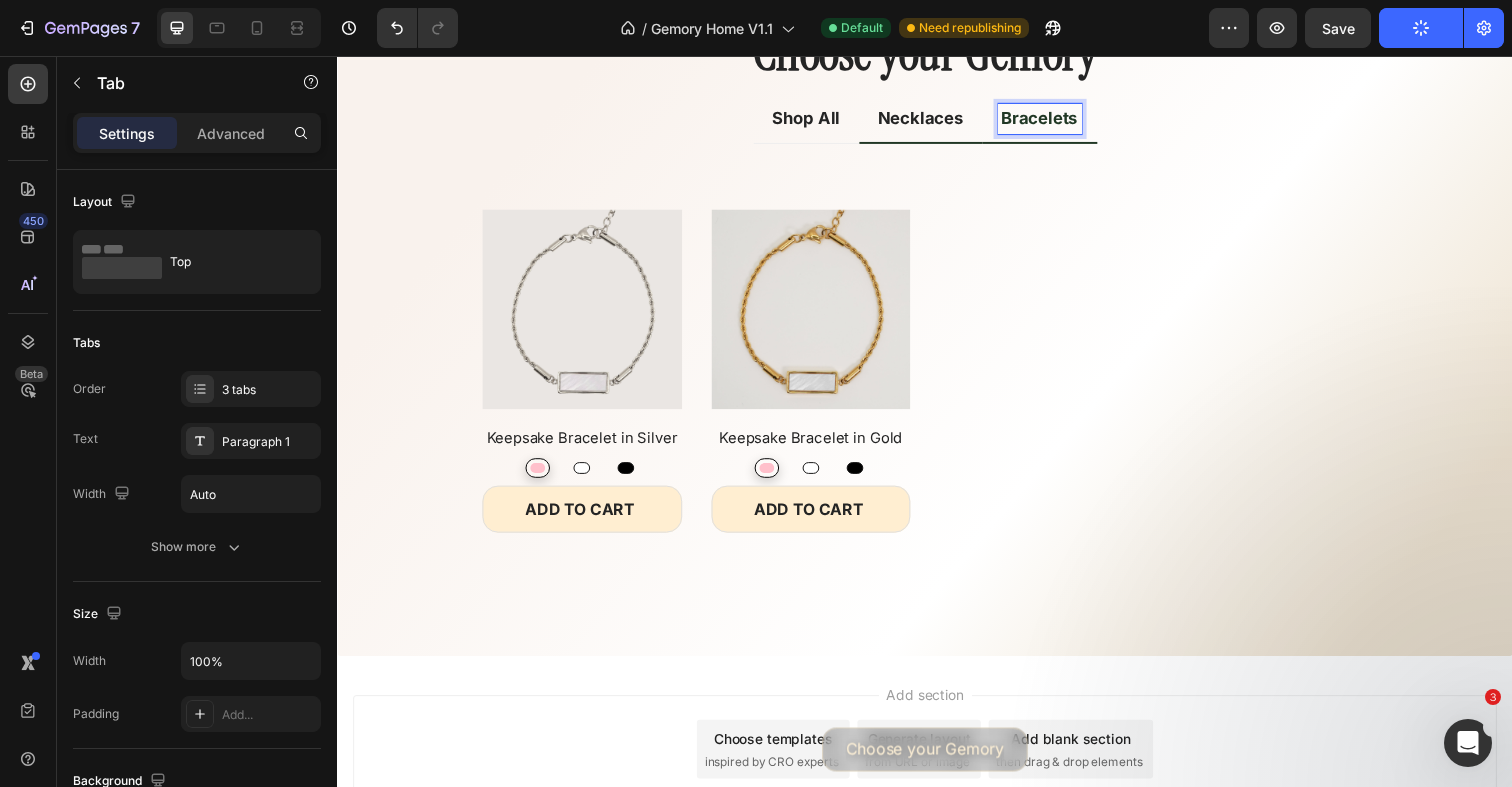 click on "Necklaces" at bounding box center (933, 121) 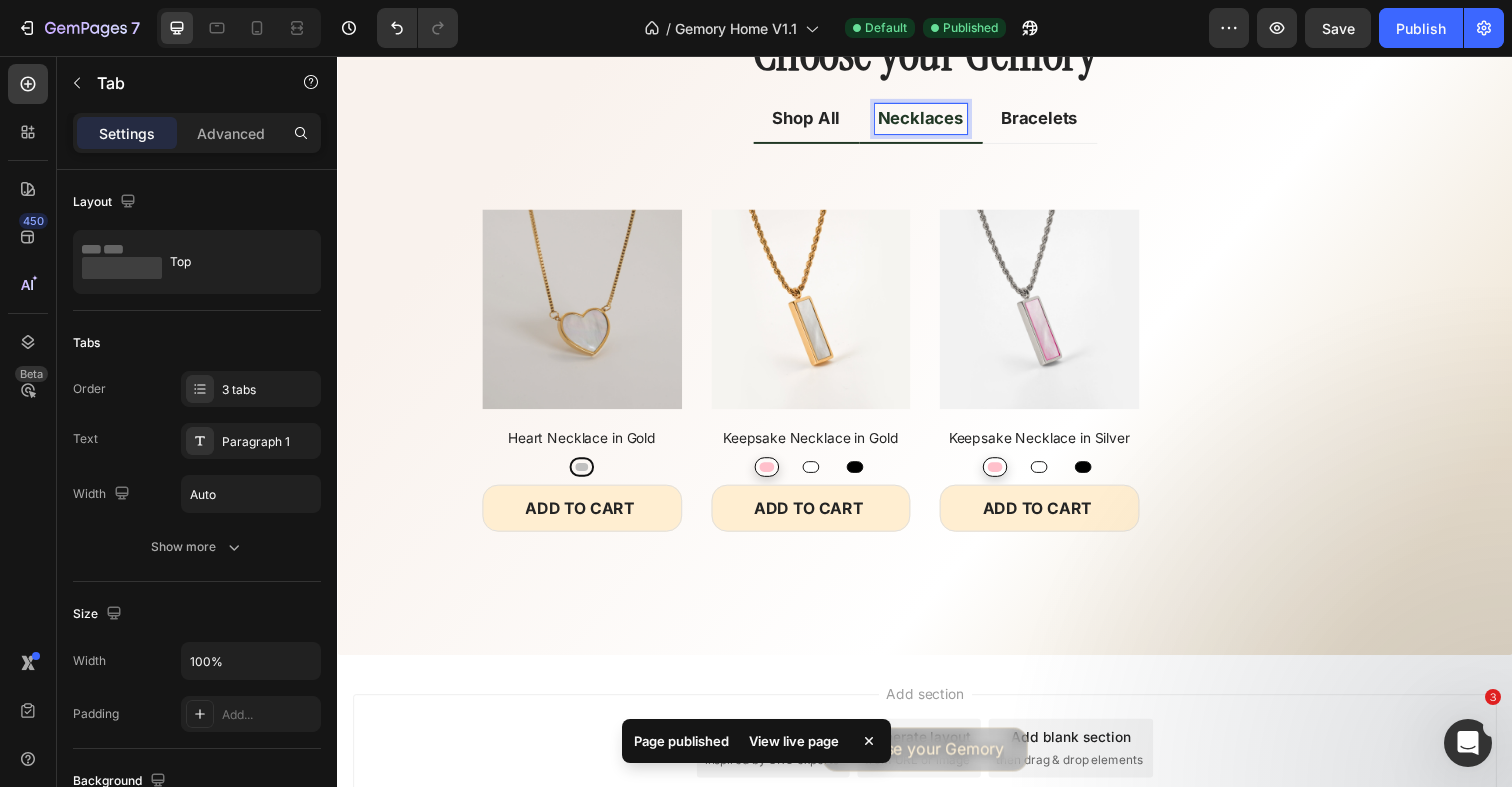 click on "Shop All" at bounding box center (816, 121) 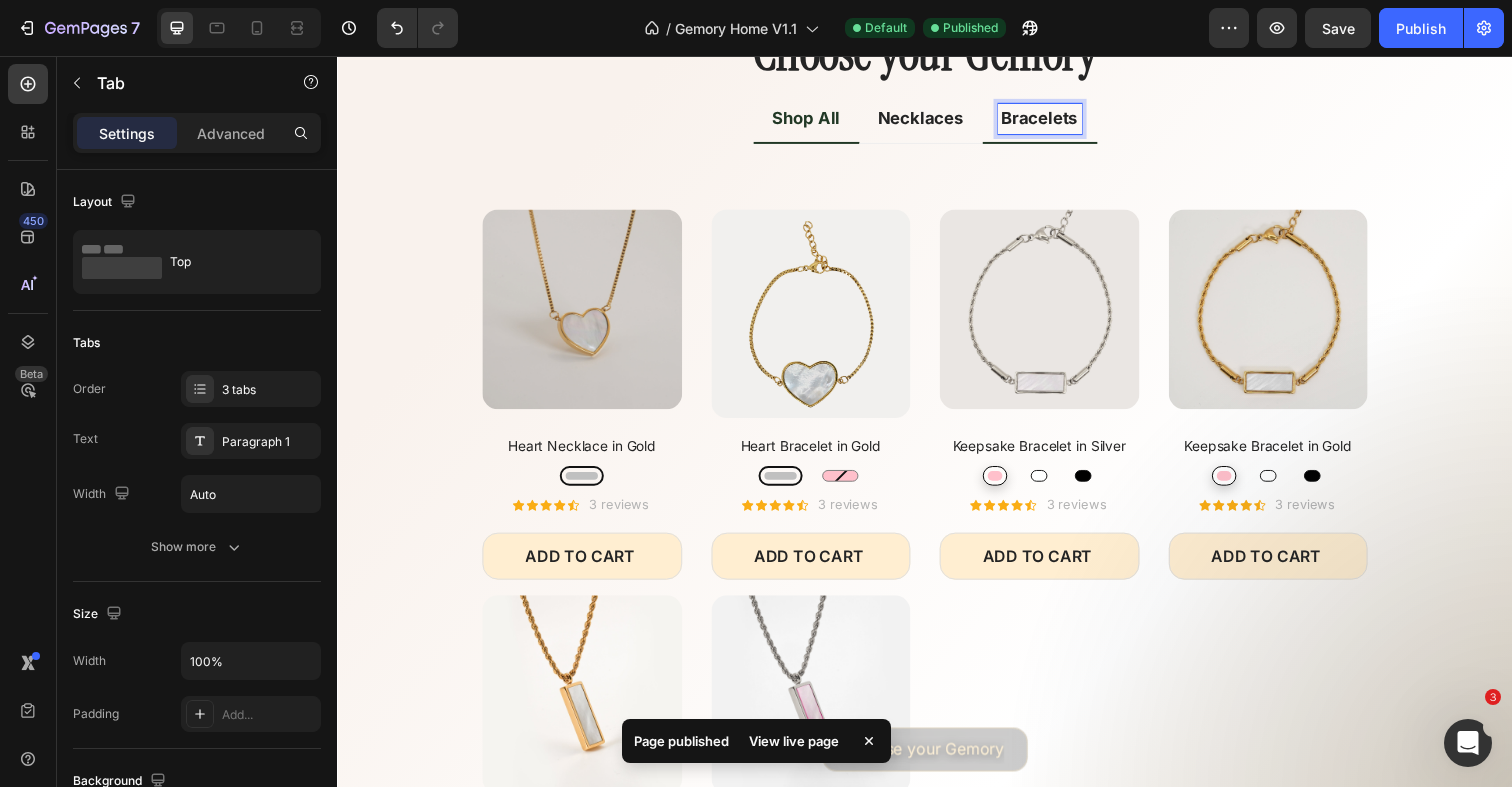 click on "Bracelets" at bounding box center (1054, 121) 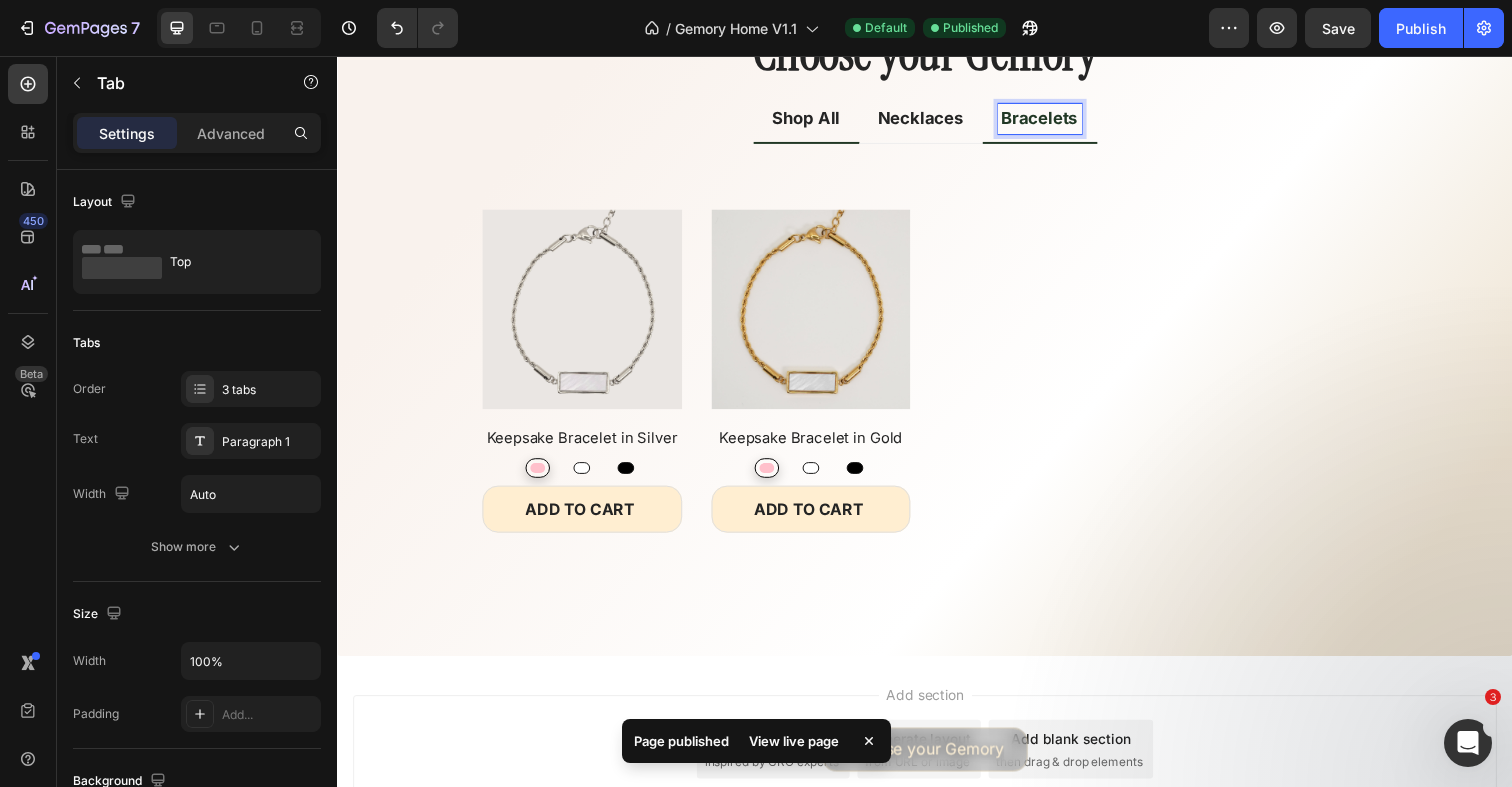 click on "Shop All" at bounding box center (816, 121) 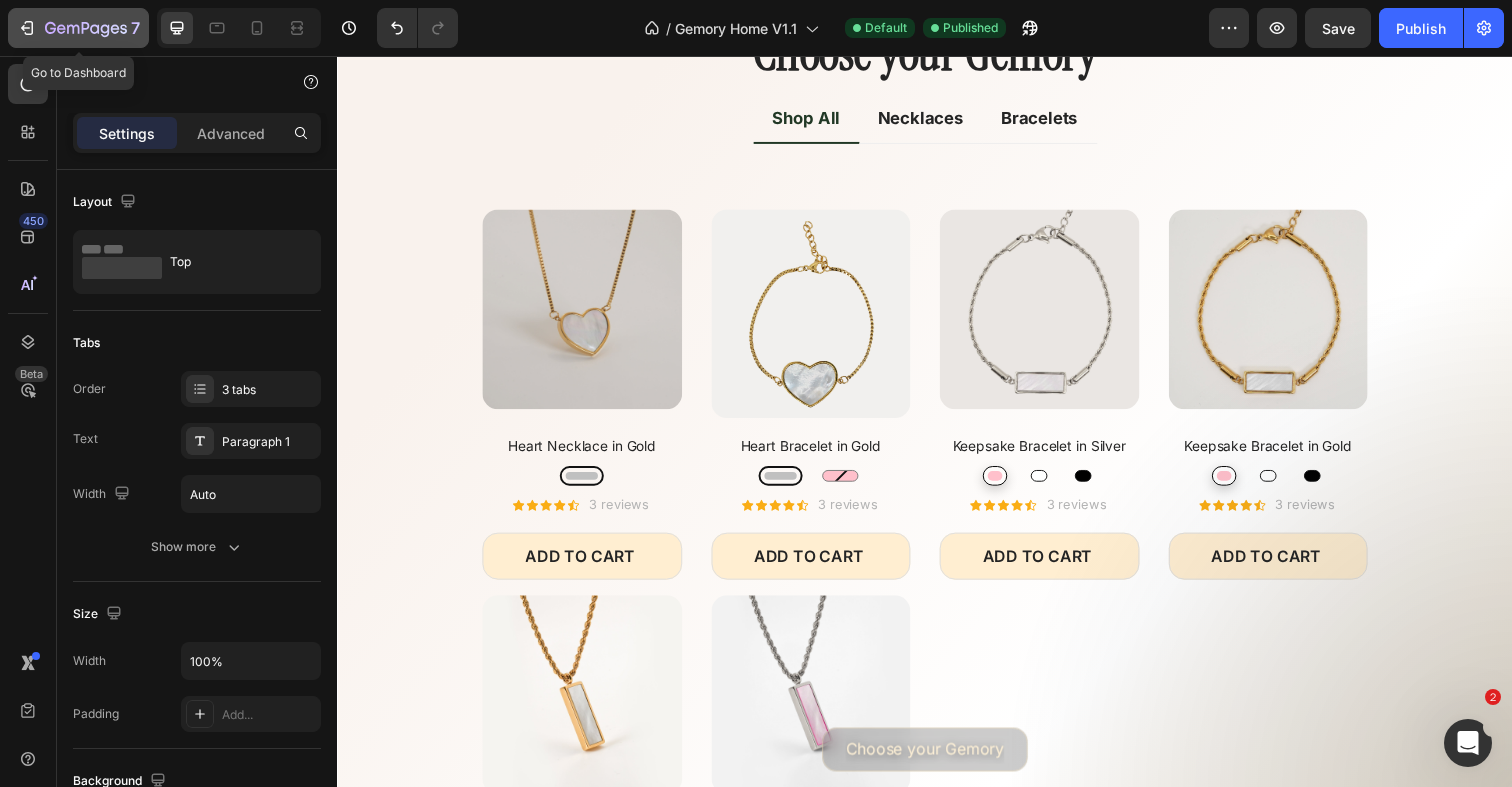 click 